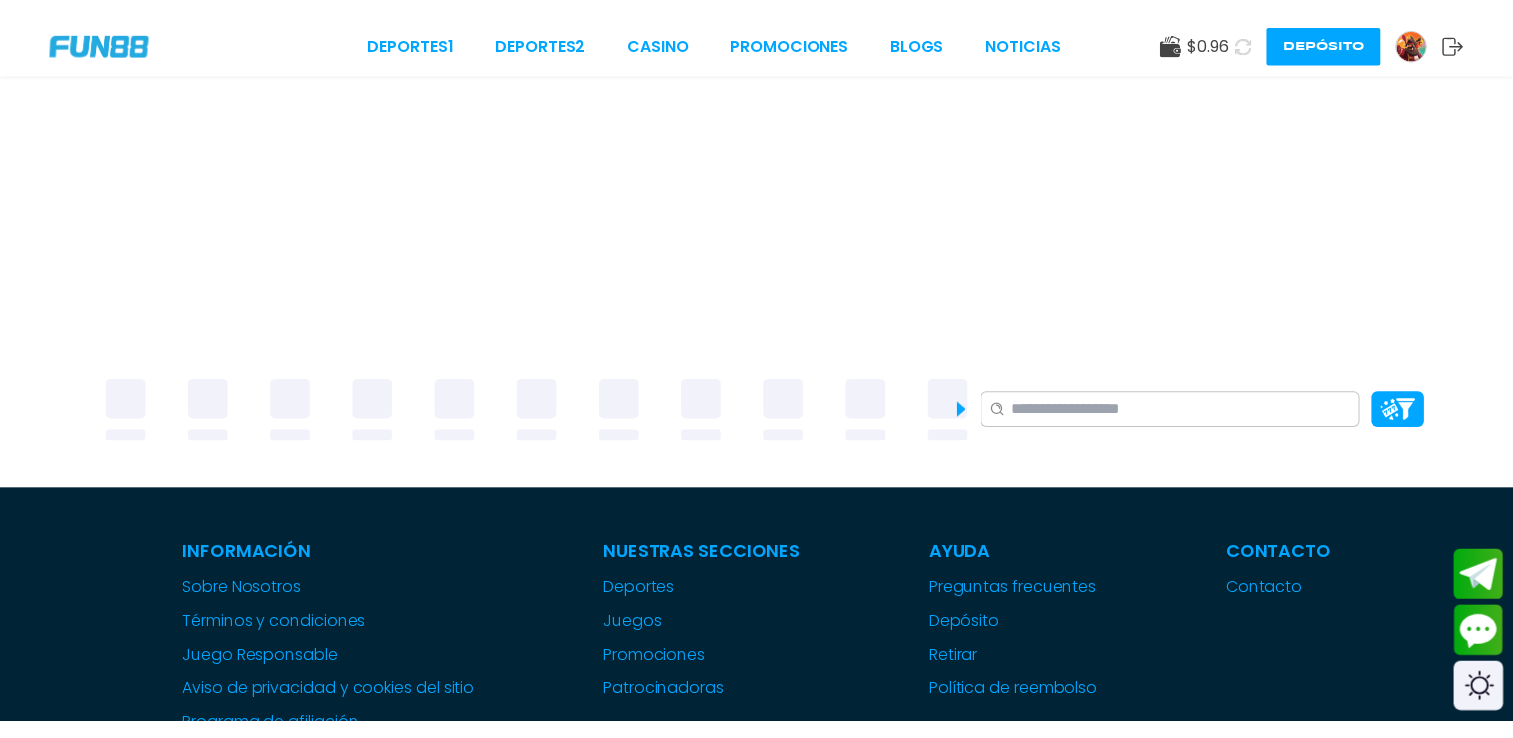 scroll, scrollTop: 0, scrollLeft: 0, axis: both 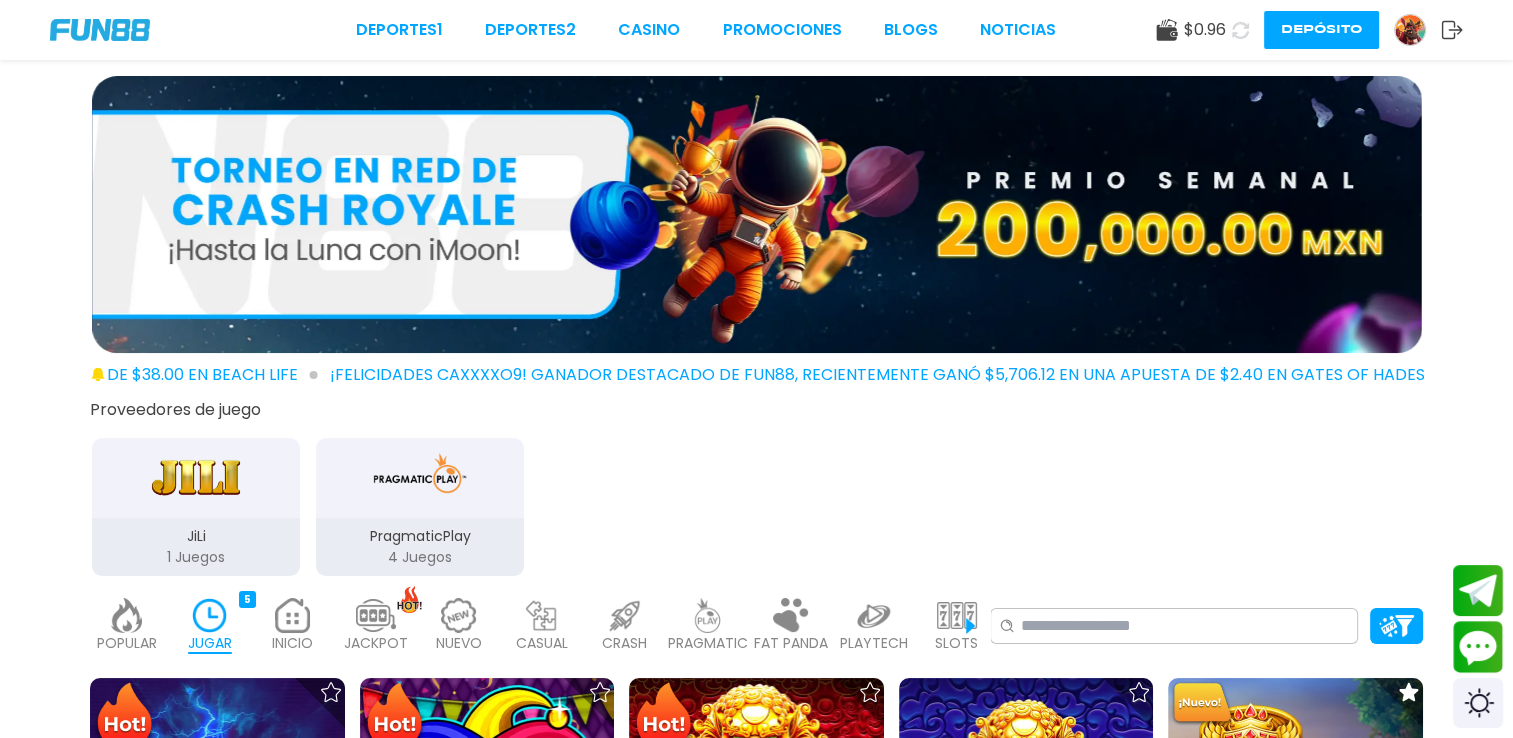 click on "Depósito" at bounding box center (1321, 30) 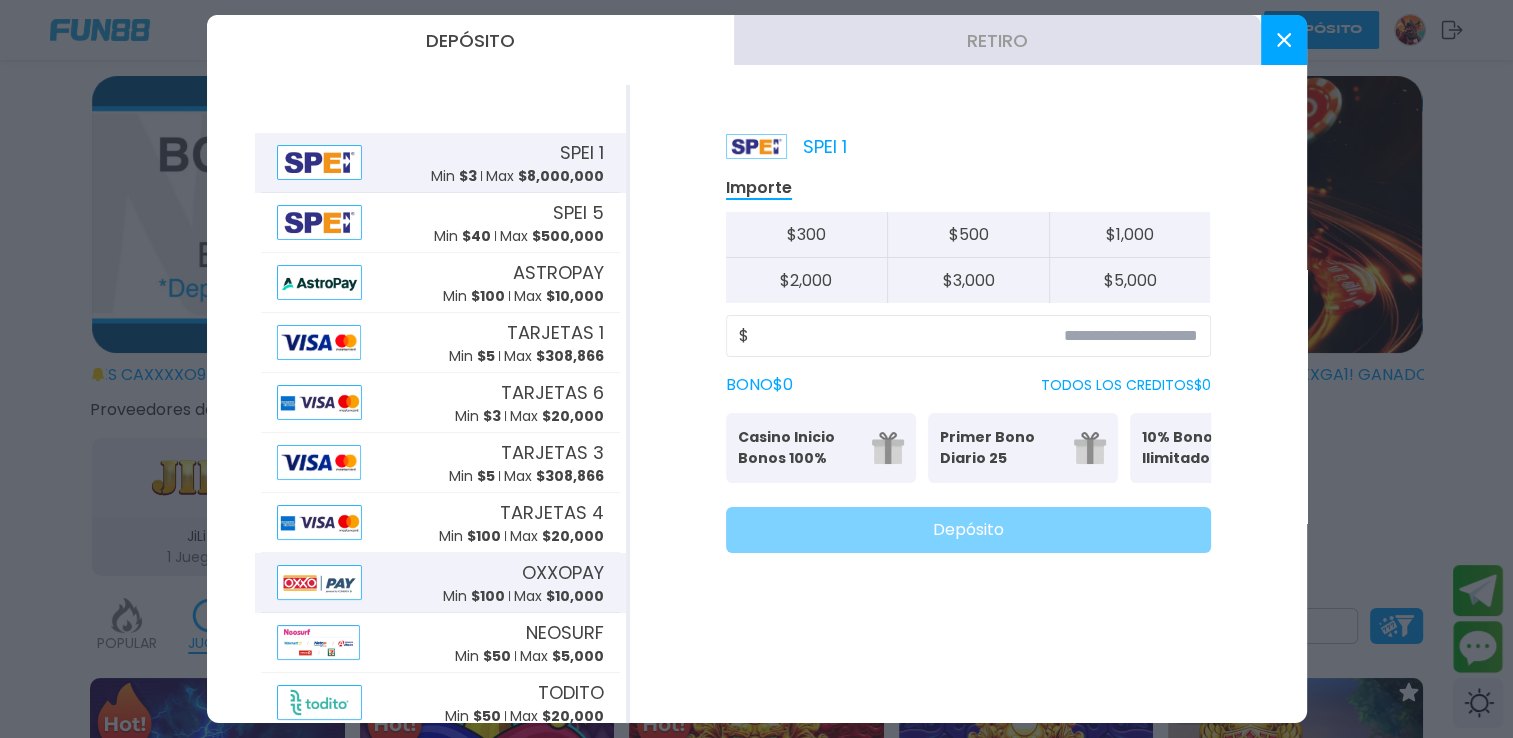click on "OXXOPAY" at bounding box center [563, 572] 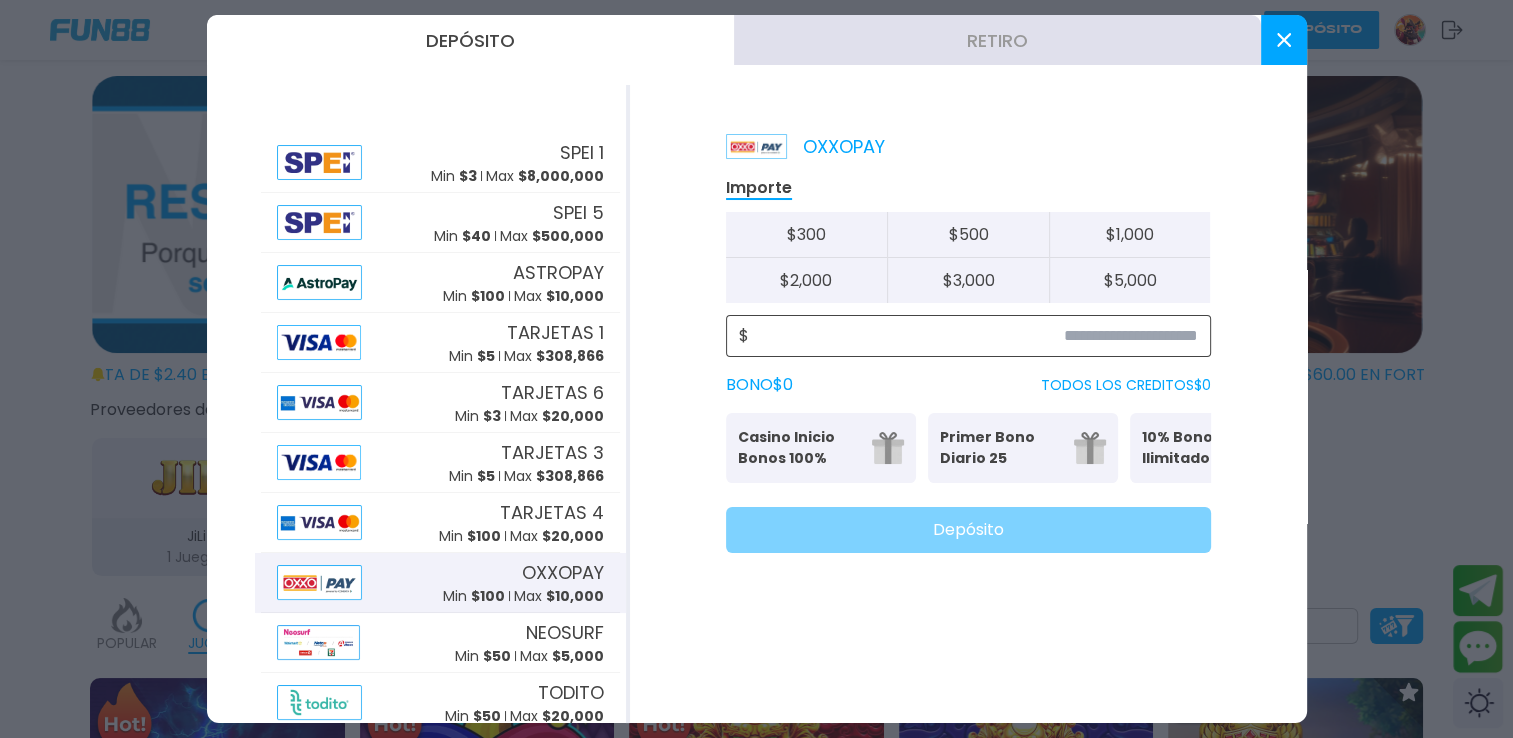 click at bounding box center (973, 336) 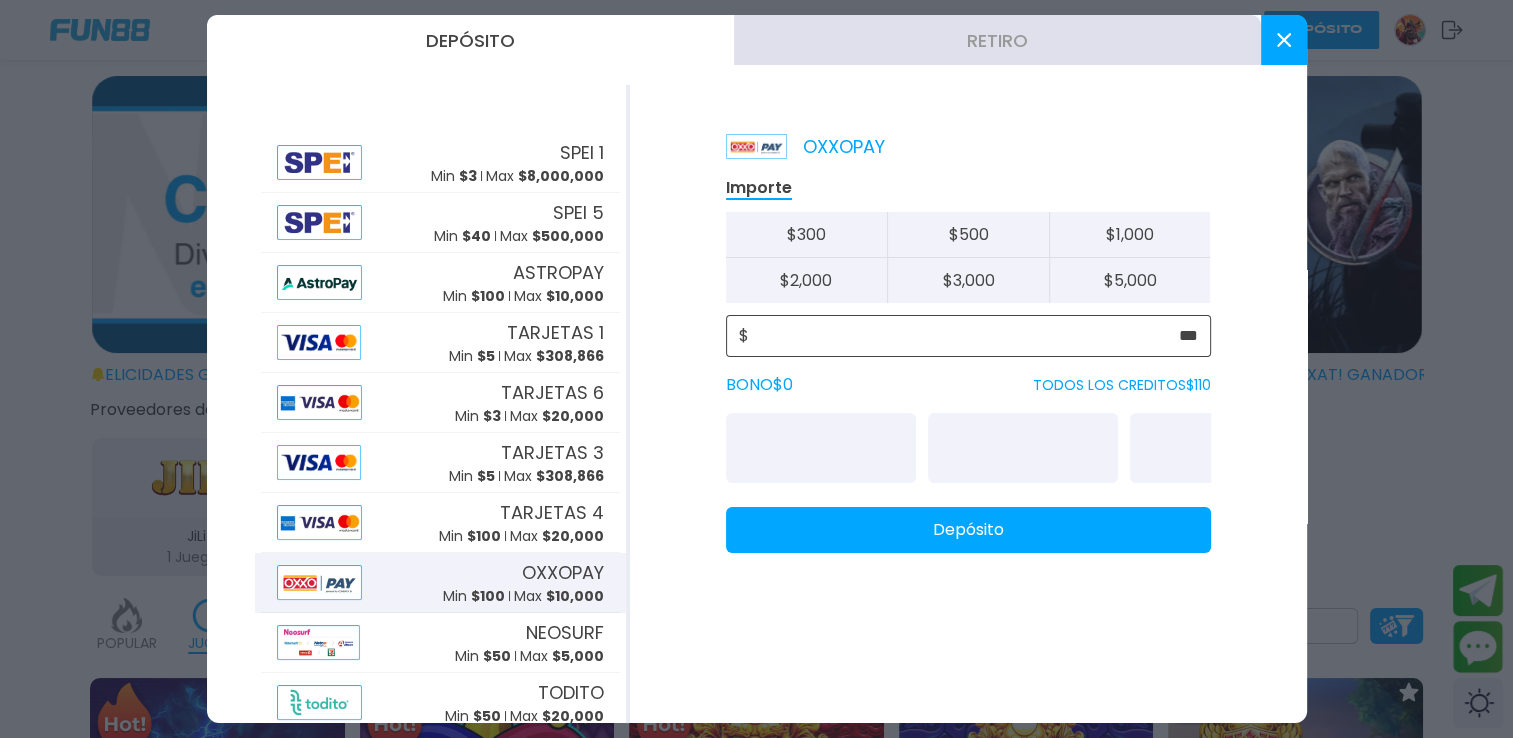 type on "***" 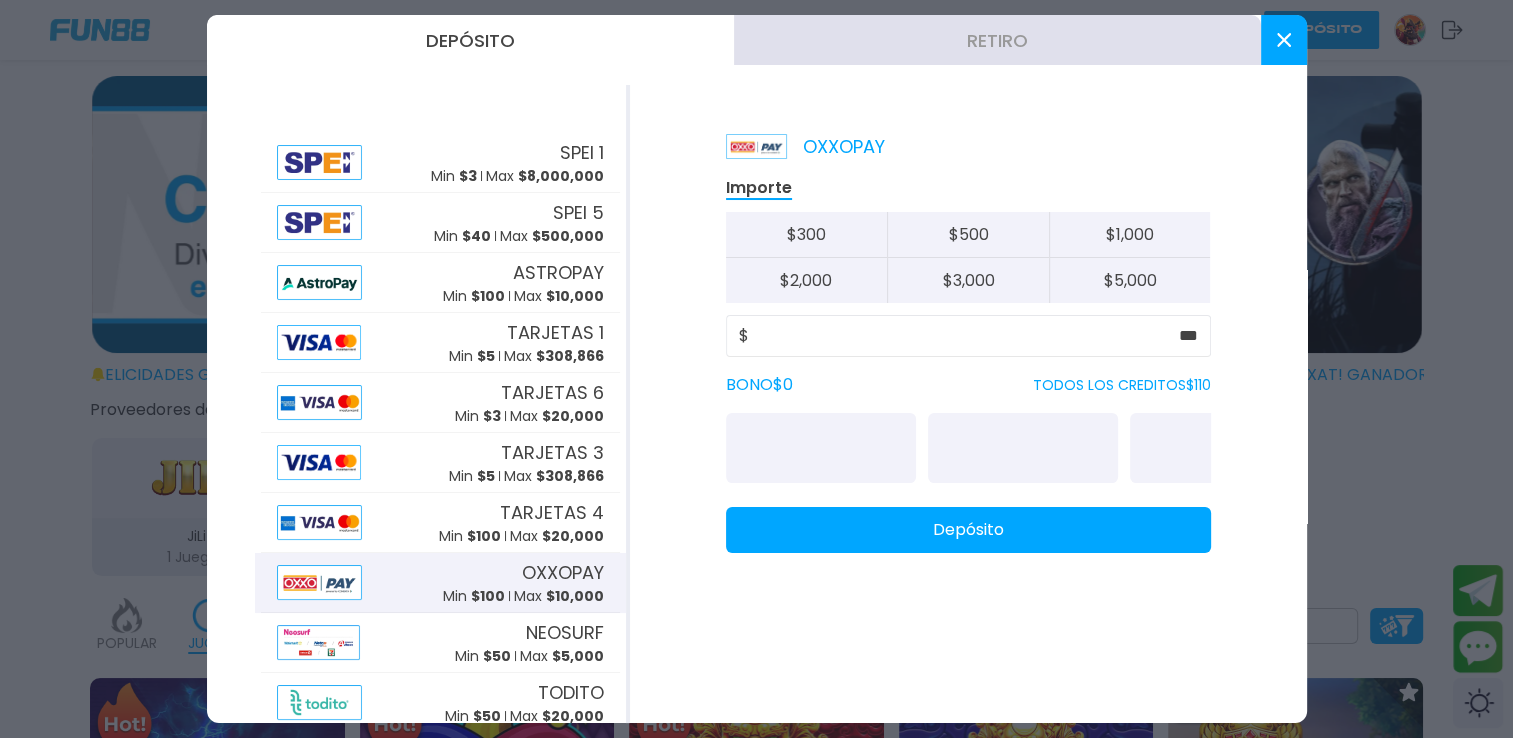 click on "Depósito" at bounding box center (968, 530) 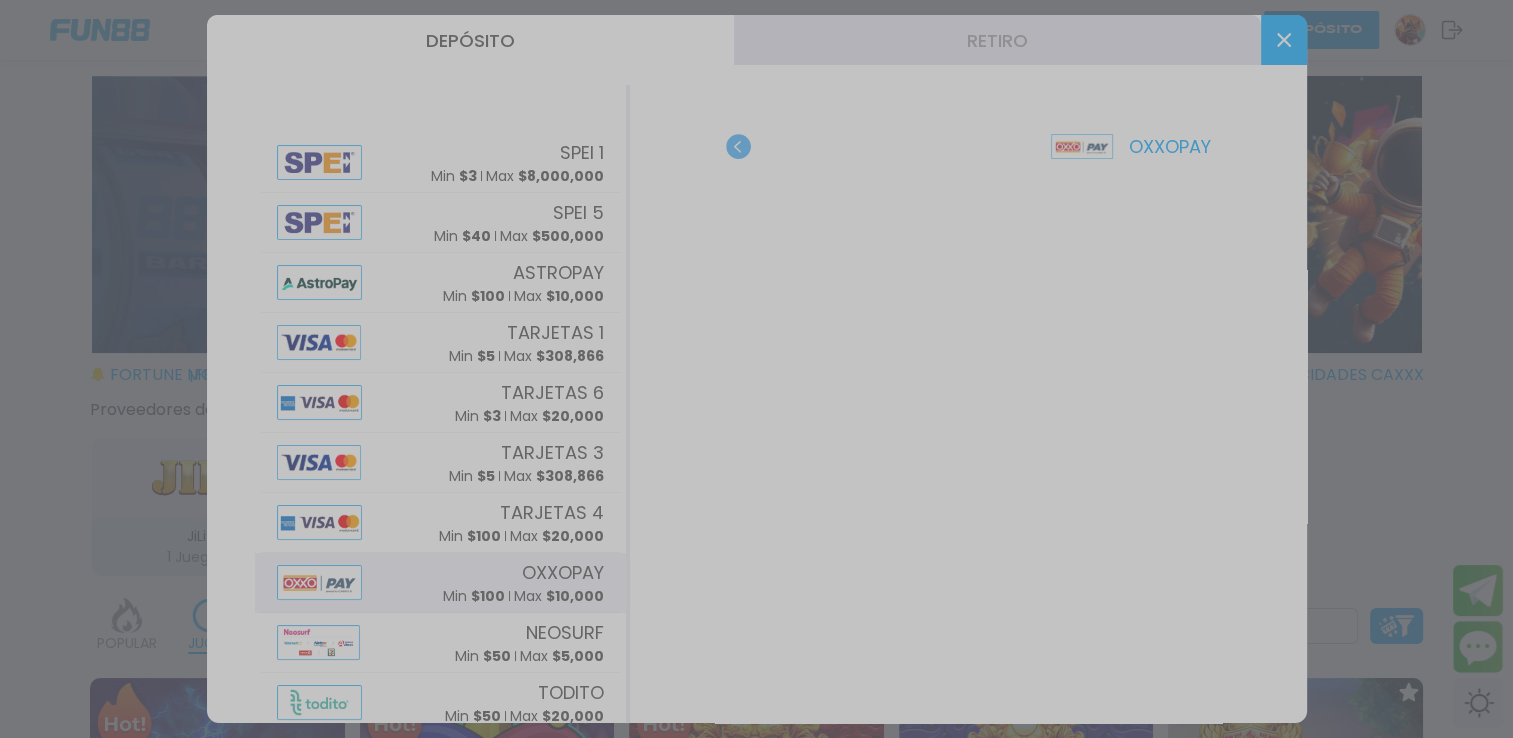 click at bounding box center (756, 369) 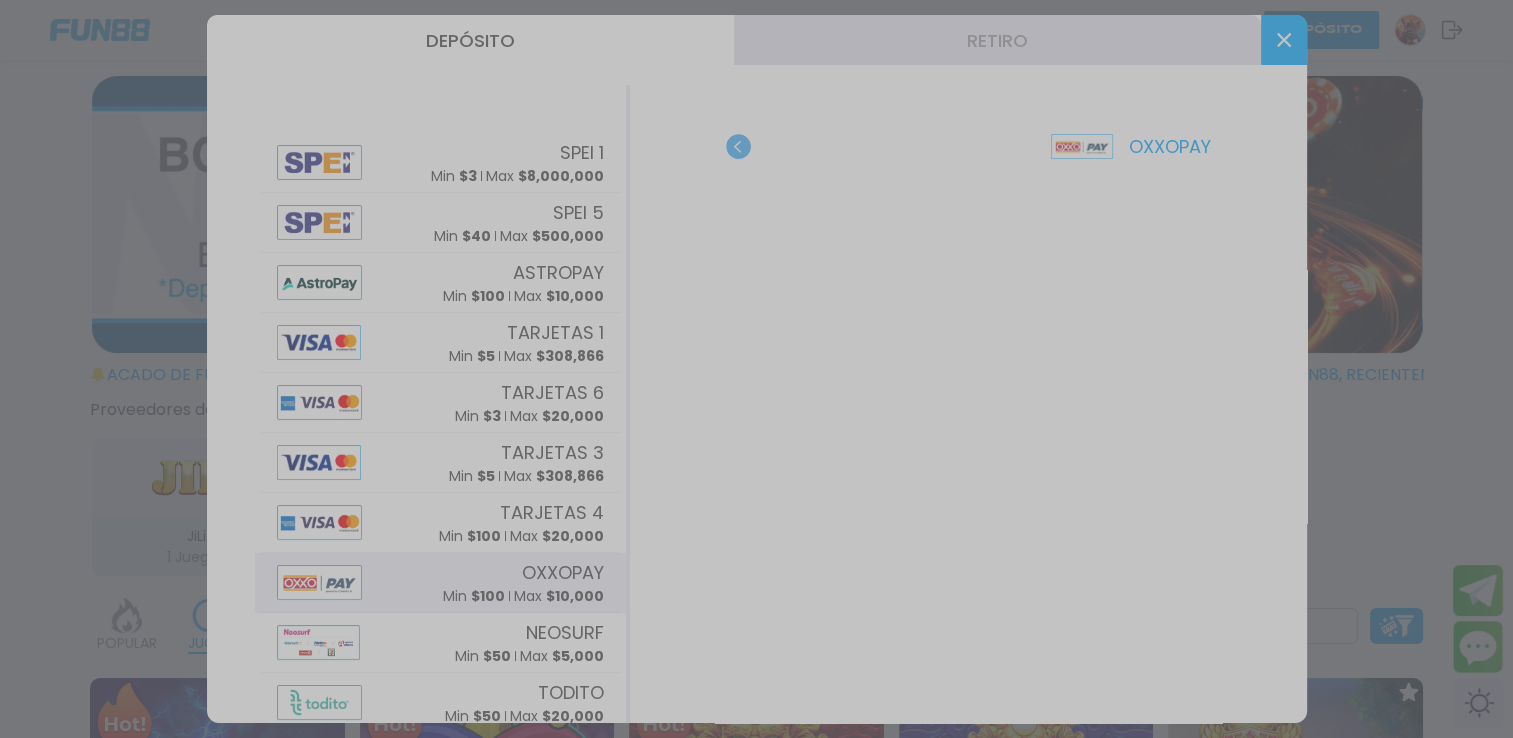 click at bounding box center [756, 369] 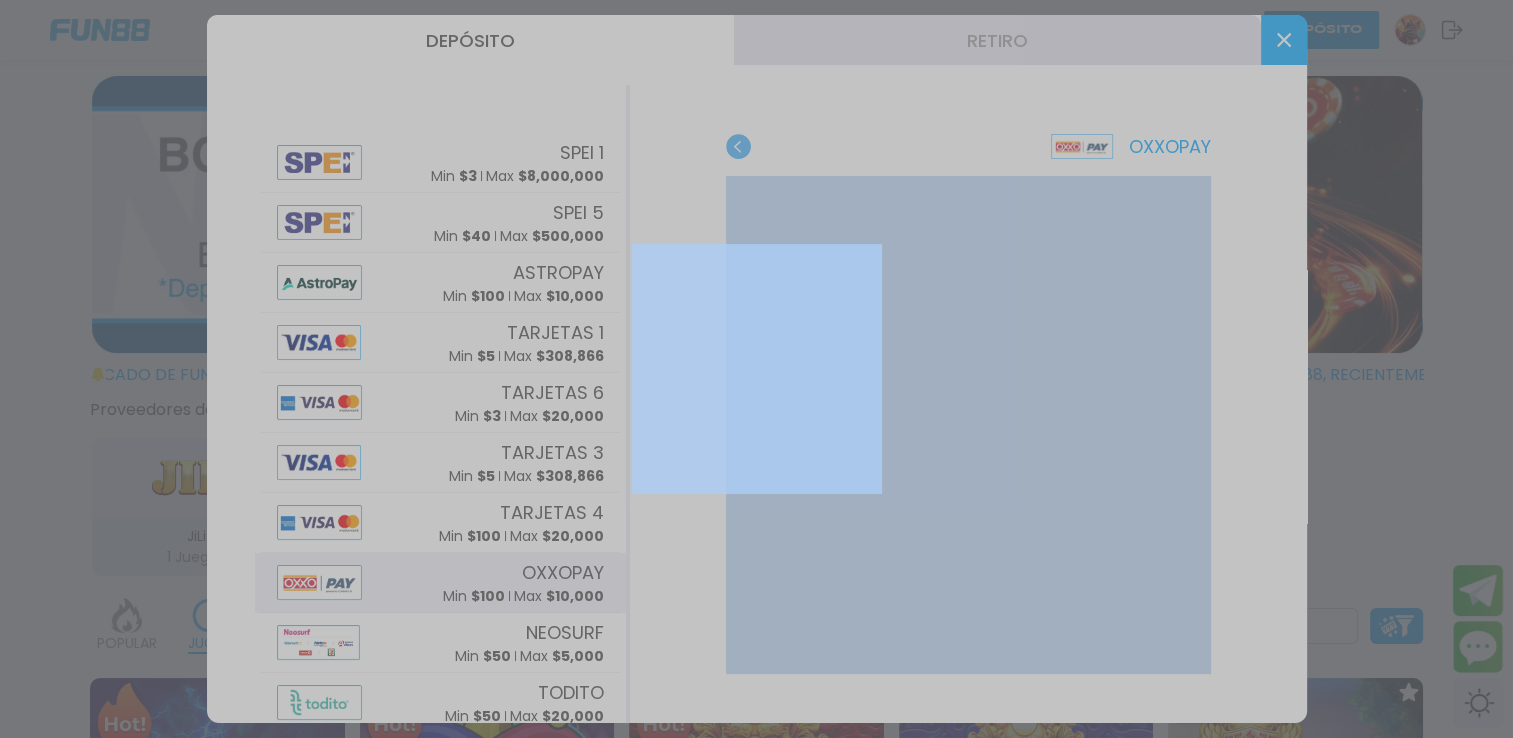 click at bounding box center (756, 369) 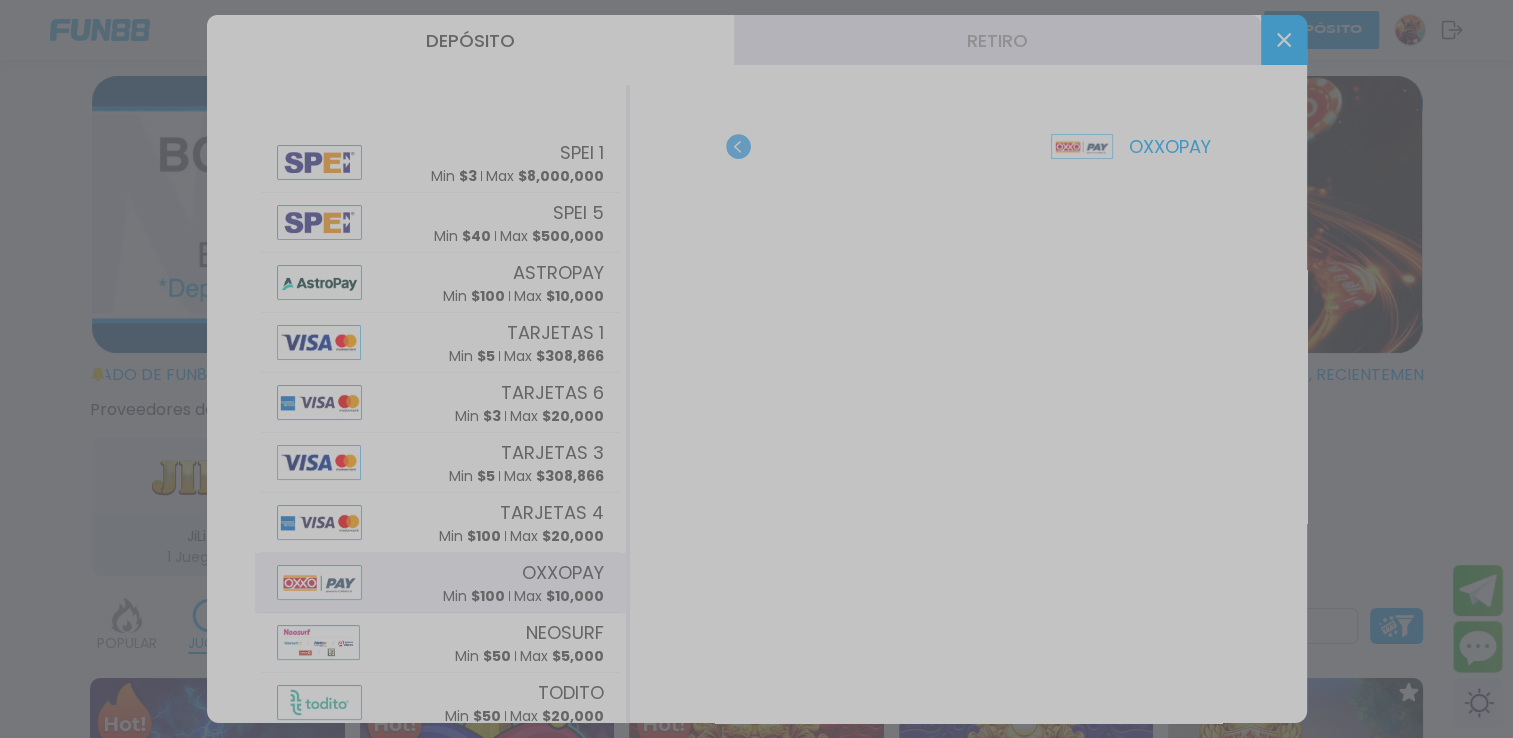 click at bounding box center [756, 369] 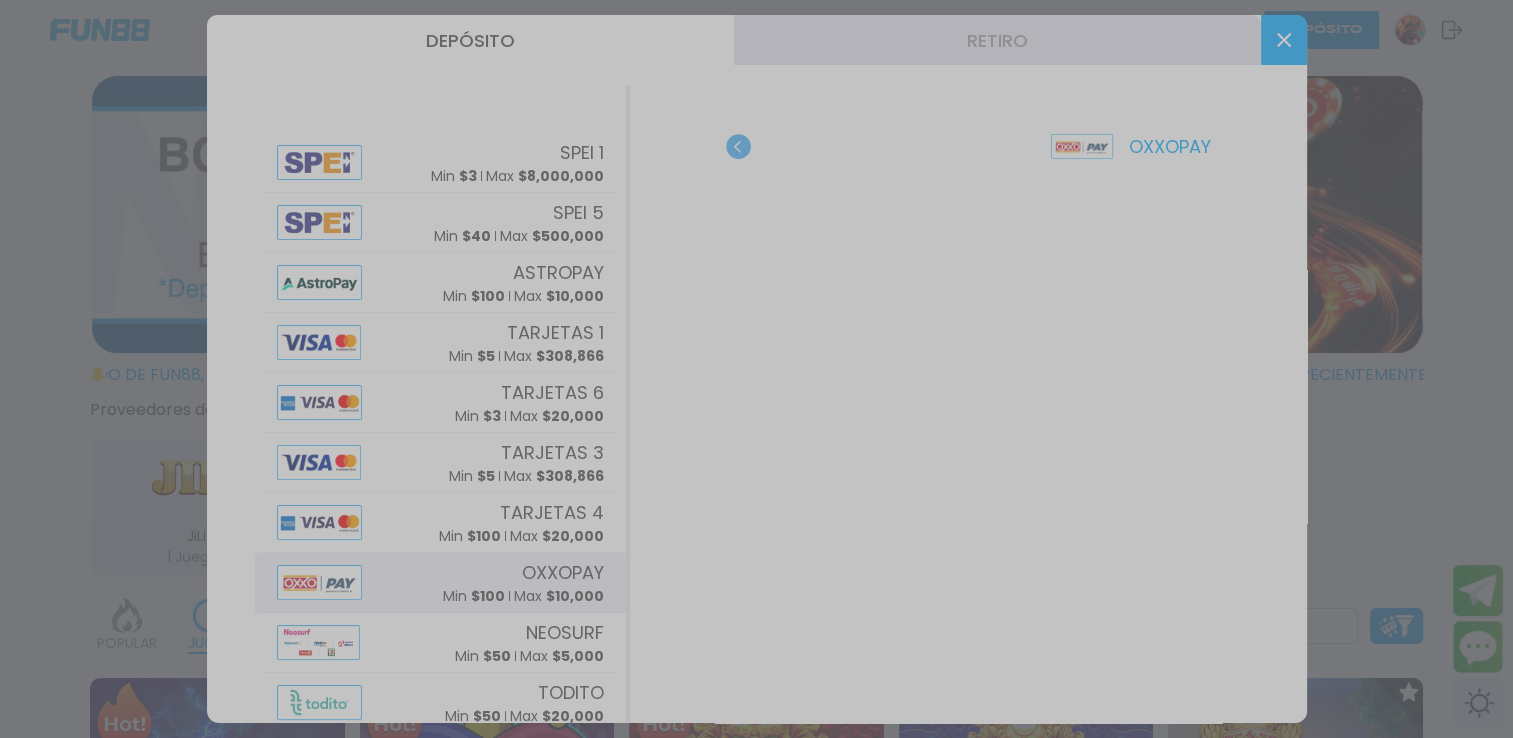click at bounding box center (756, 369) 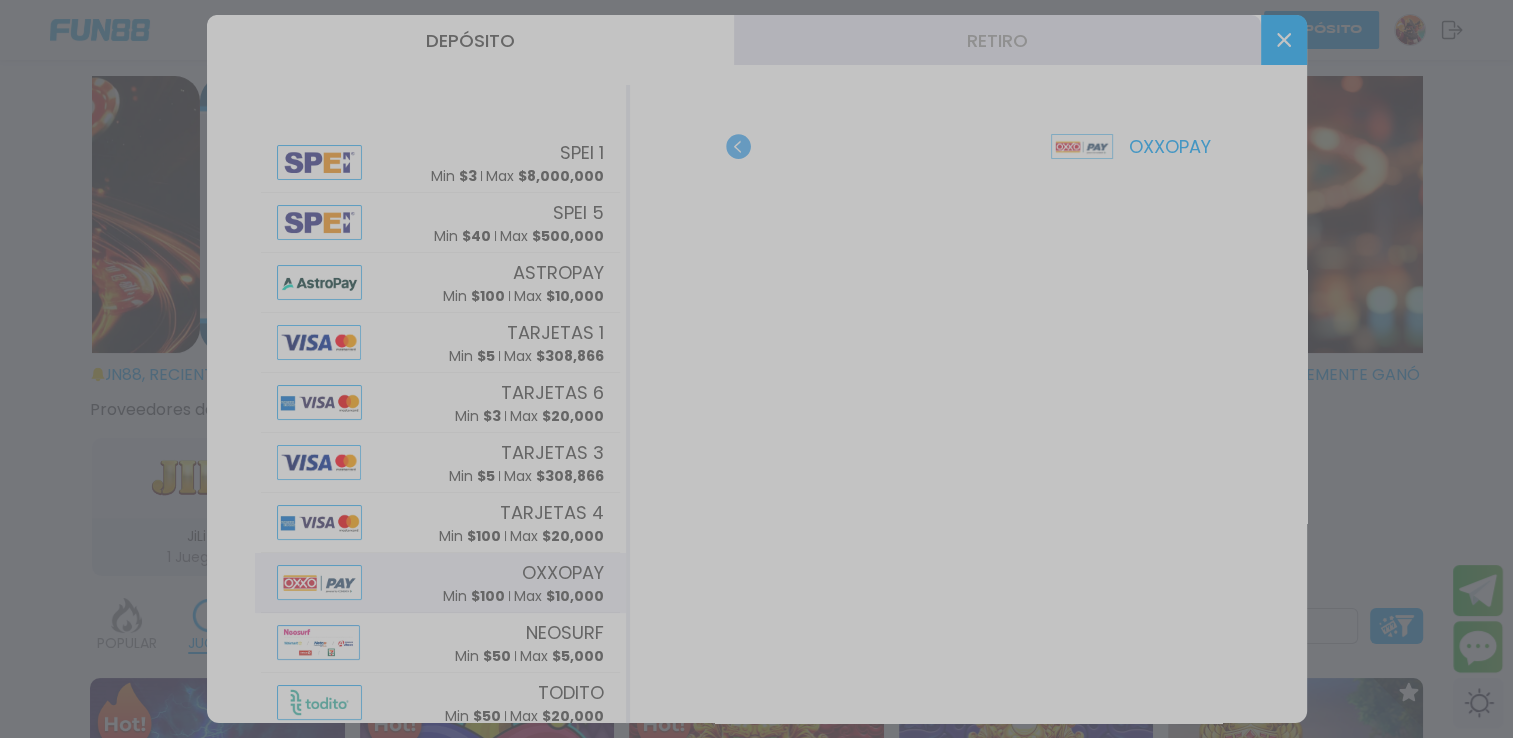 click on "Deportes  1 Deportes  2 CASINO Promociones BLOGS NOTICIAS $ 0.96 Depósito ¡FELICIDADES lxxxxat! GANADOR DESTACADO DE FUN88, RECIENTEMENTE GANÓ $19,019.00 EN UNA APUESTA DE $38.00 EN Beach Life ¡FELICIDADES caxxxxo9! GANADOR DESTACADO DE FUN88, RECIENTEMENTE GANÓ $5,706.12 EN UNA APUESTA DE $2.40 EN Gates of Hades ¡FELICIDADES gerxxxxga1! GANADOR DESTACADO DE FUN88, RECIENTEMENTE GANÓ $6,000.00 EN UNA APUESTA DE $60.00 EN Fortune Mouse Proveedores de juego JiLi 1   Juegos PragmaticPlay 4   Juegos POPULAR 40 JUGAR 5 INICIO 7214 JACKPOT 133 NUEVO 977 CASUAL 17 CRASH 33 PRAGMATIC 492 FAT PANDA 9 PLAYTECH 41 SLOTS 6365 BINGO 142 EN VIVO 851 CARTAS 194 OTROS 330 FAVORITOS 4 No se ha encontrado ningún juego. Información Sobre Nosotros Términos y condiciones Juego Responsable Aviso de privacidad y cookies del sitio Programa de afiliación Mecánica de apuestas Condiciones de apuesta Nuestras Secciones Deportes Juegos popular inicio nuevo" at bounding box center (756, 938) 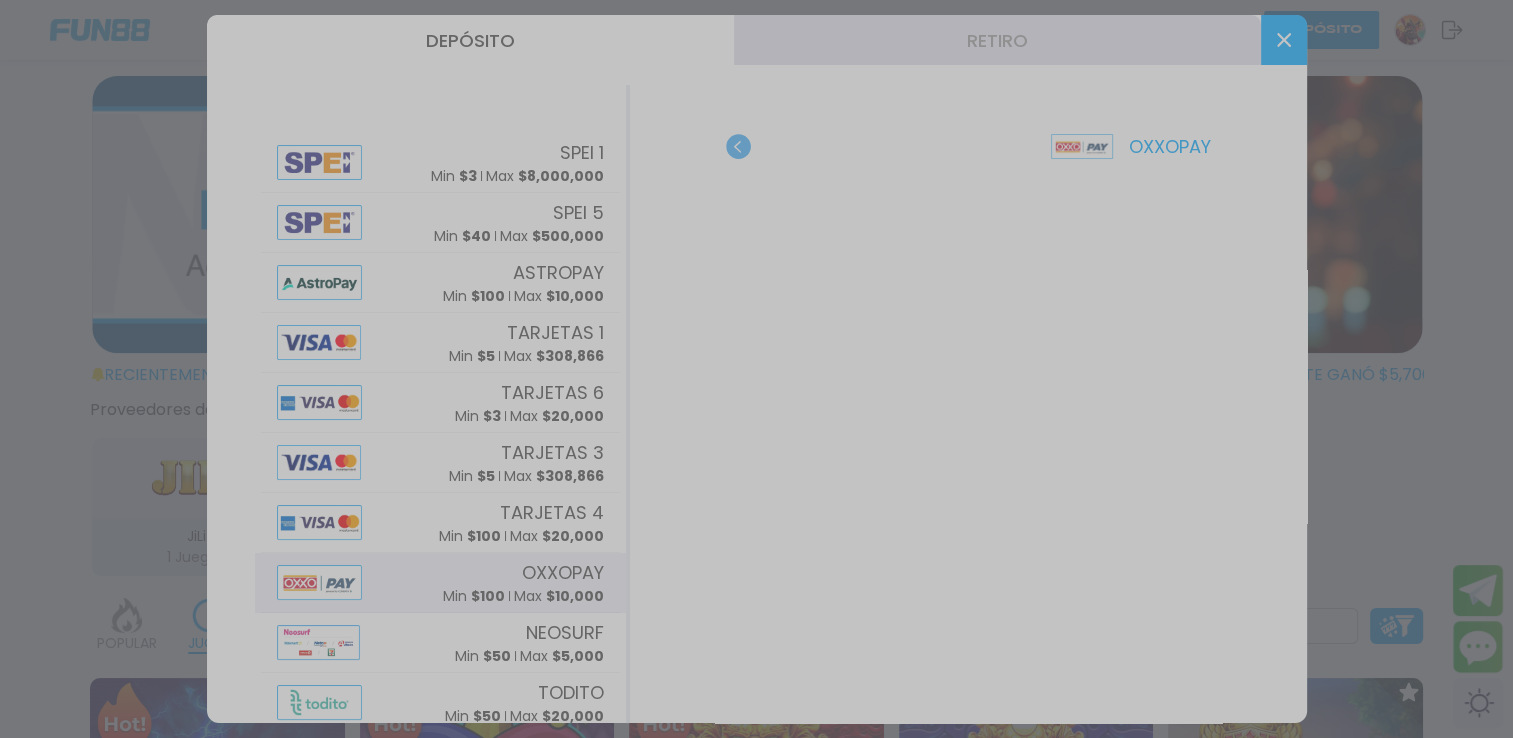 click at bounding box center (756, 369) 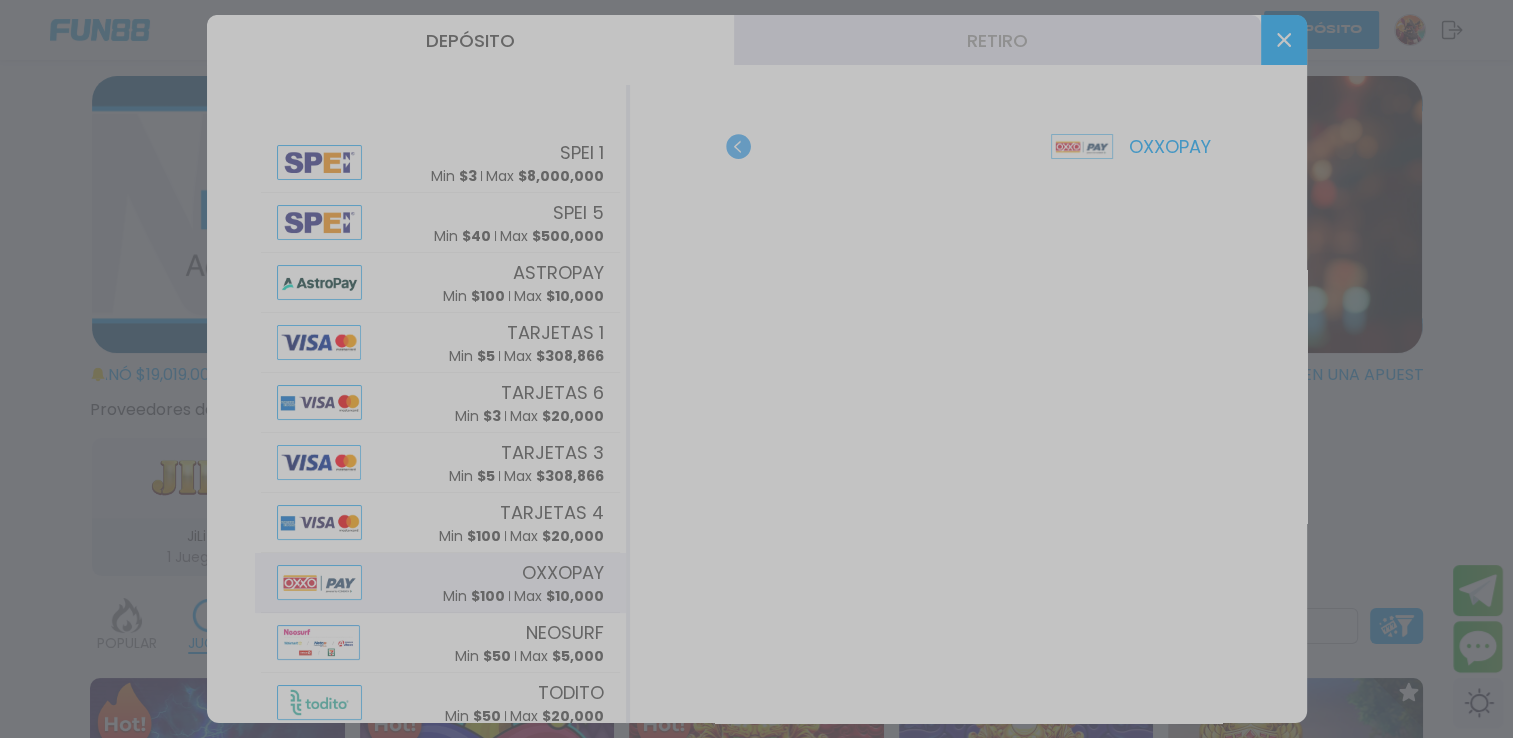 click at bounding box center (756, 369) 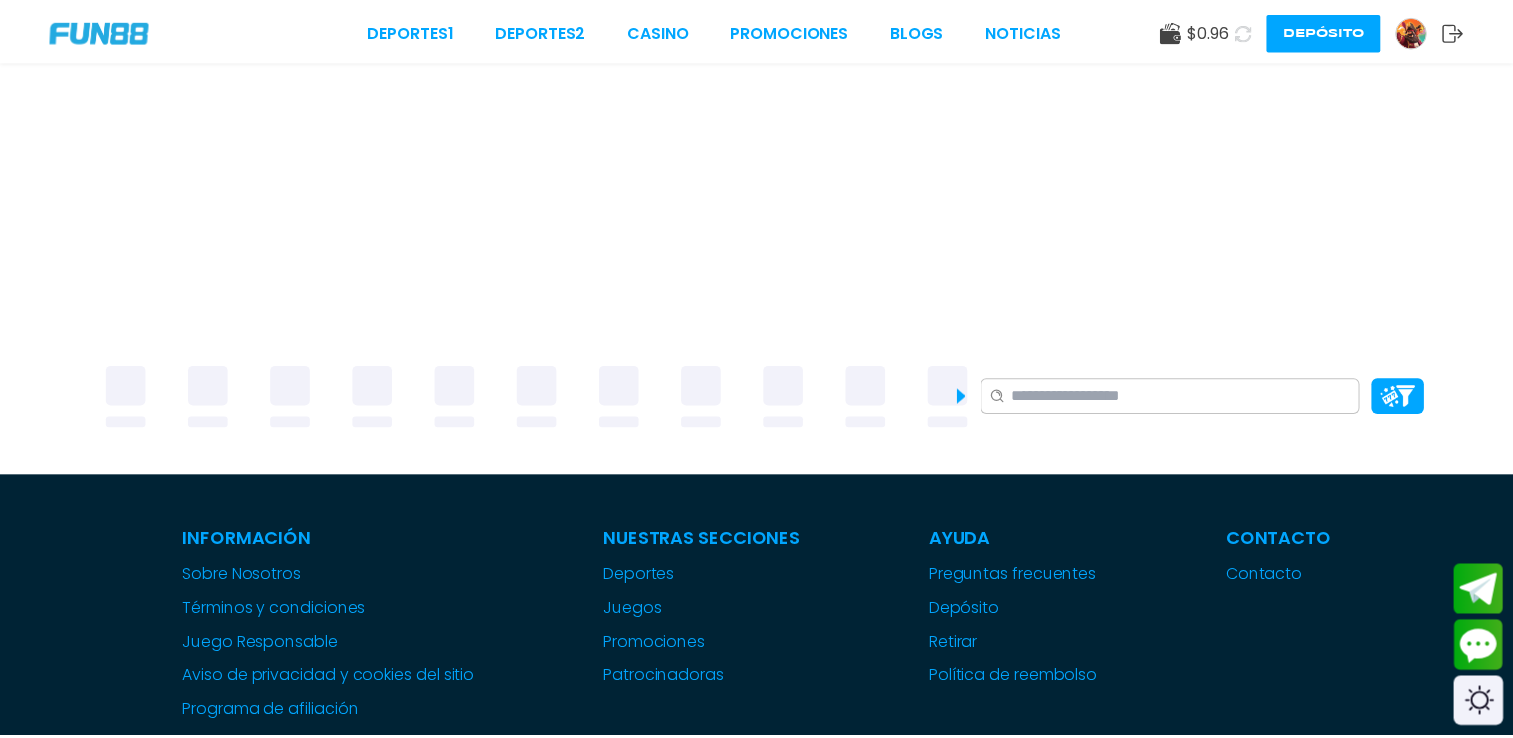 scroll, scrollTop: 0, scrollLeft: 0, axis: both 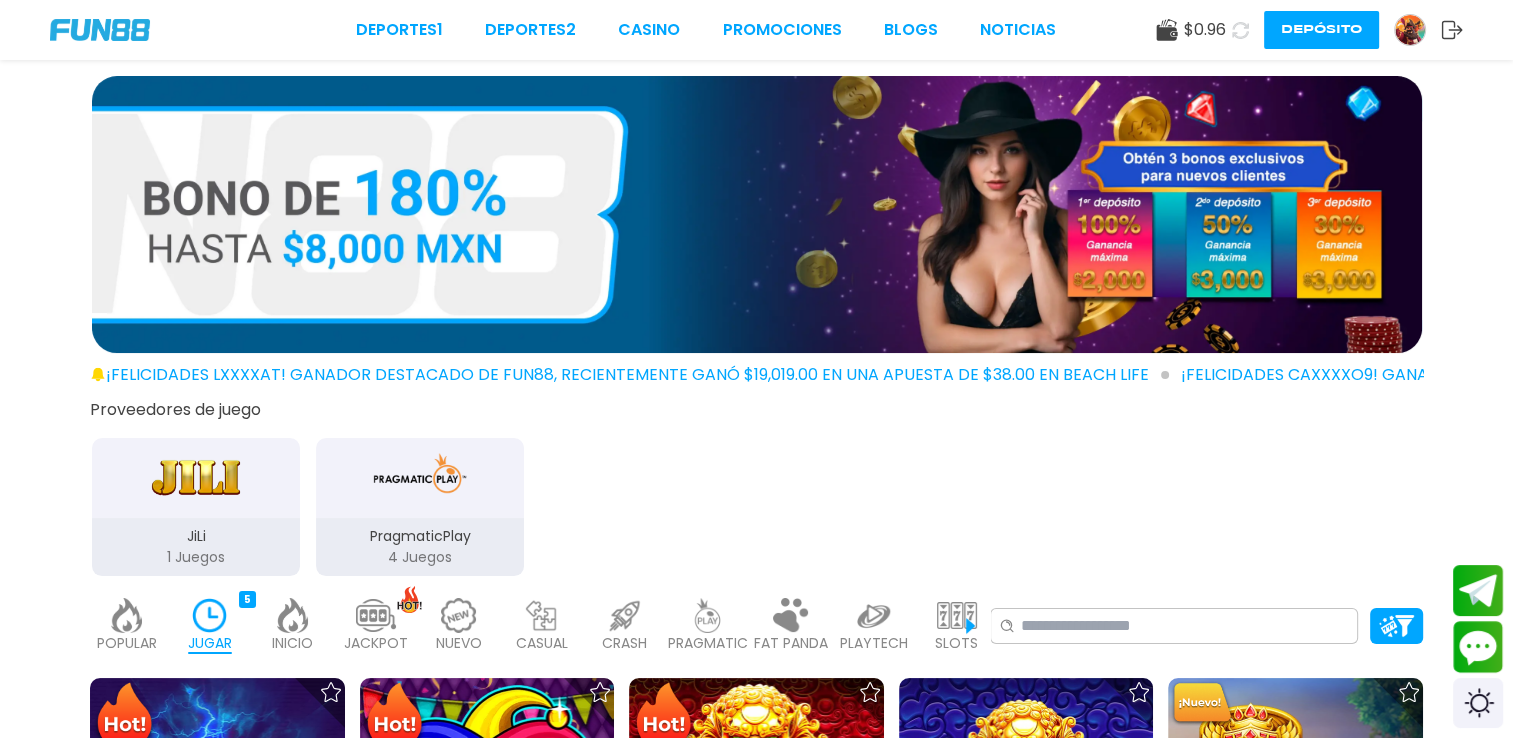 click on "Depósito" at bounding box center [1321, 30] 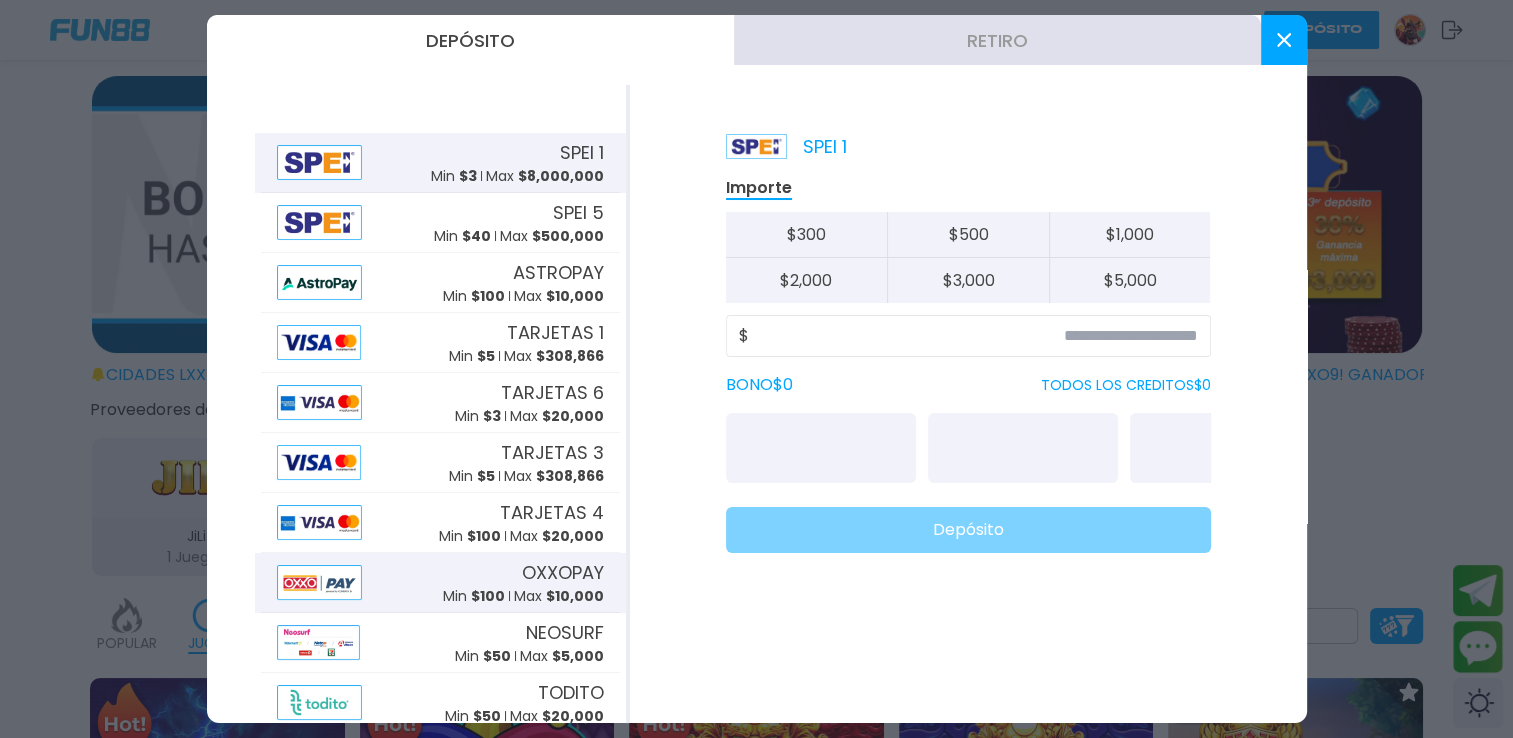 click on "OXXOPAY Min   $ 100 Max   $ 10,000" at bounding box center [440, 583] 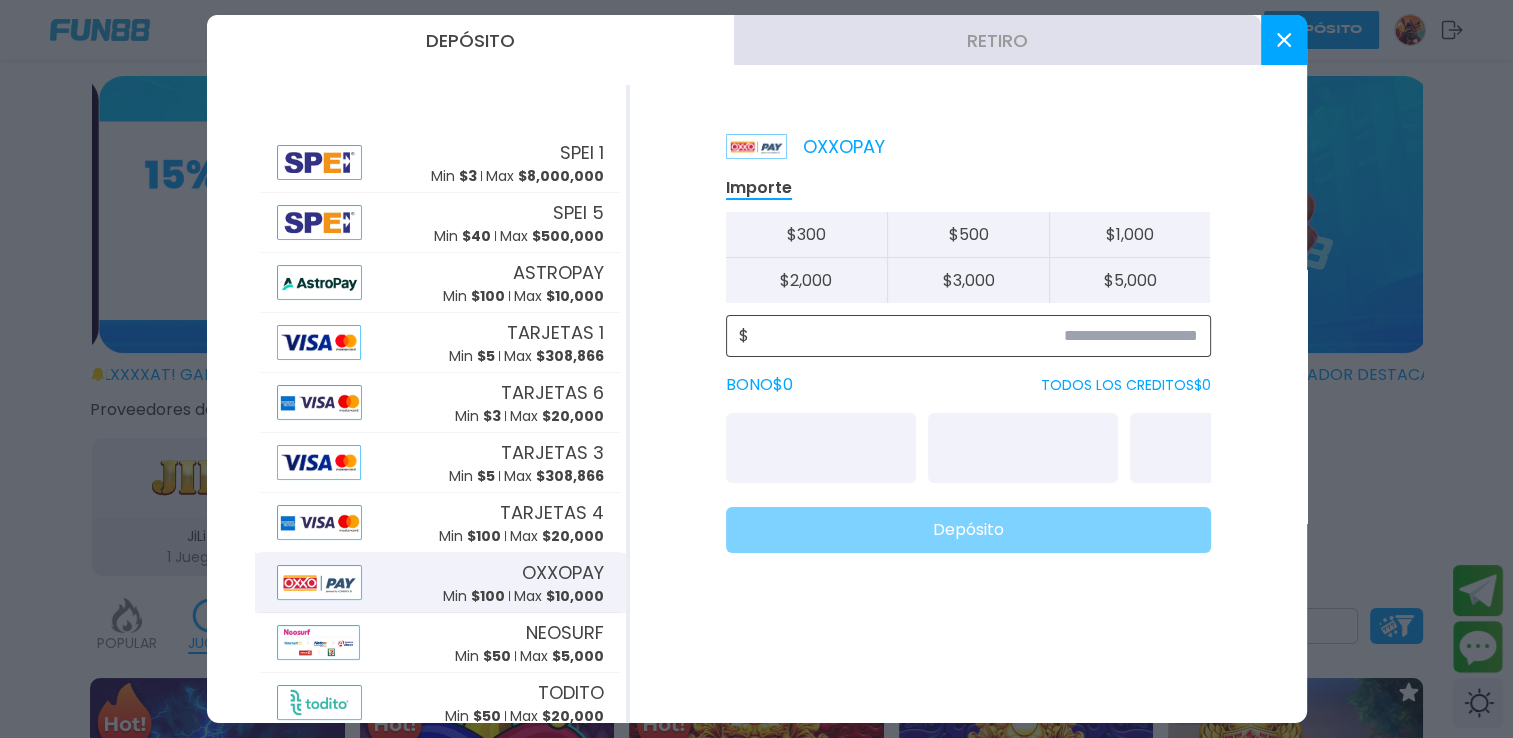 click at bounding box center [973, 336] 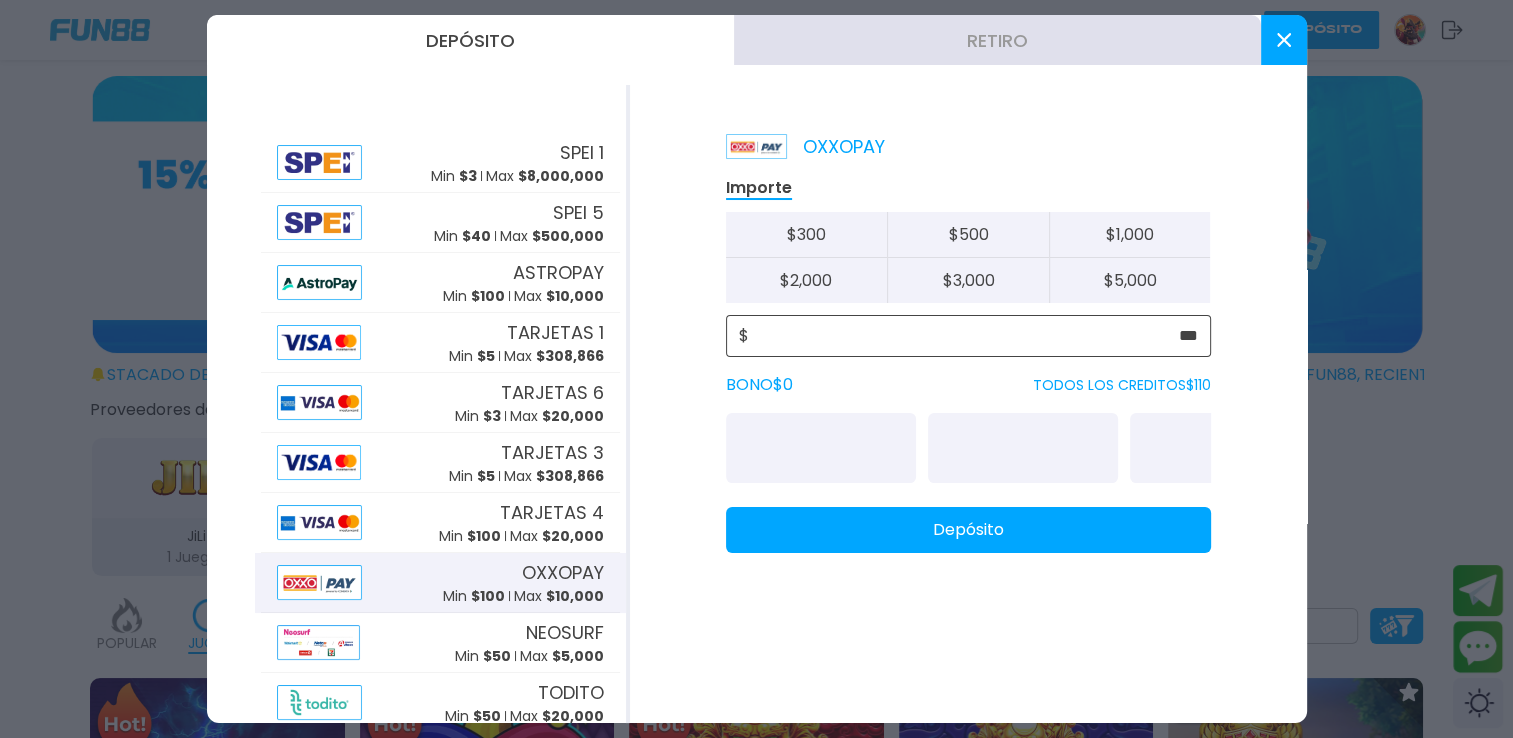 type on "***" 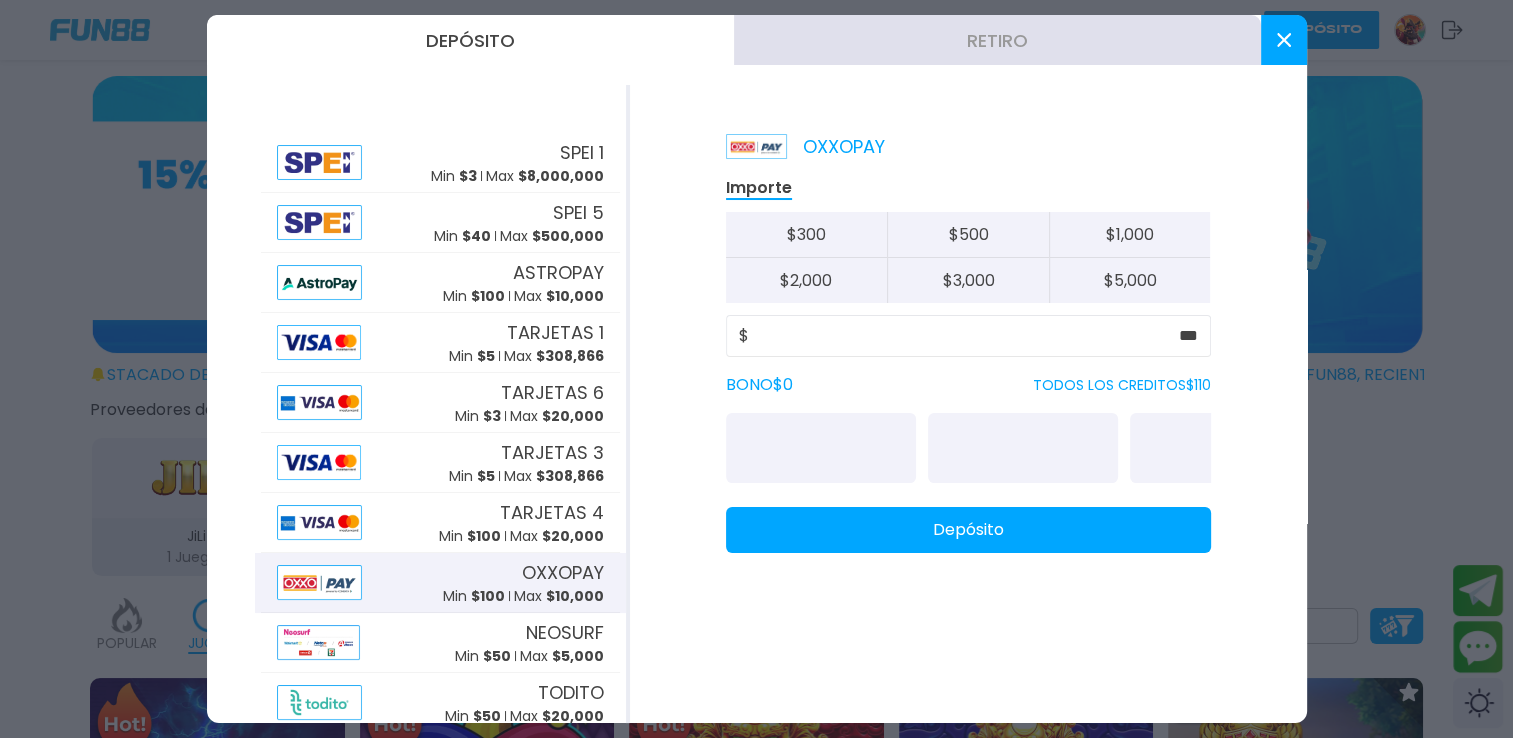 click on "Depósito" at bounding box center (968, 530) 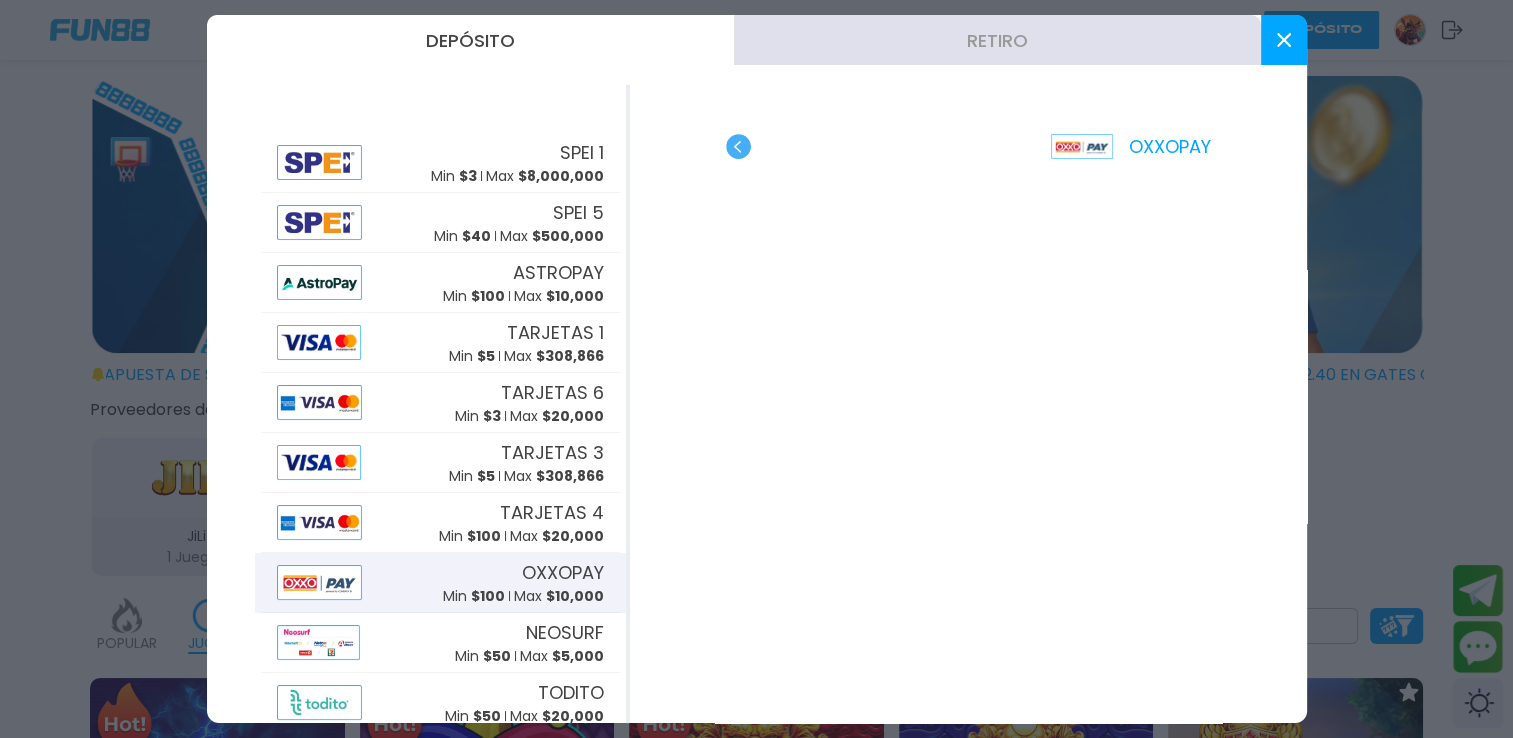 click 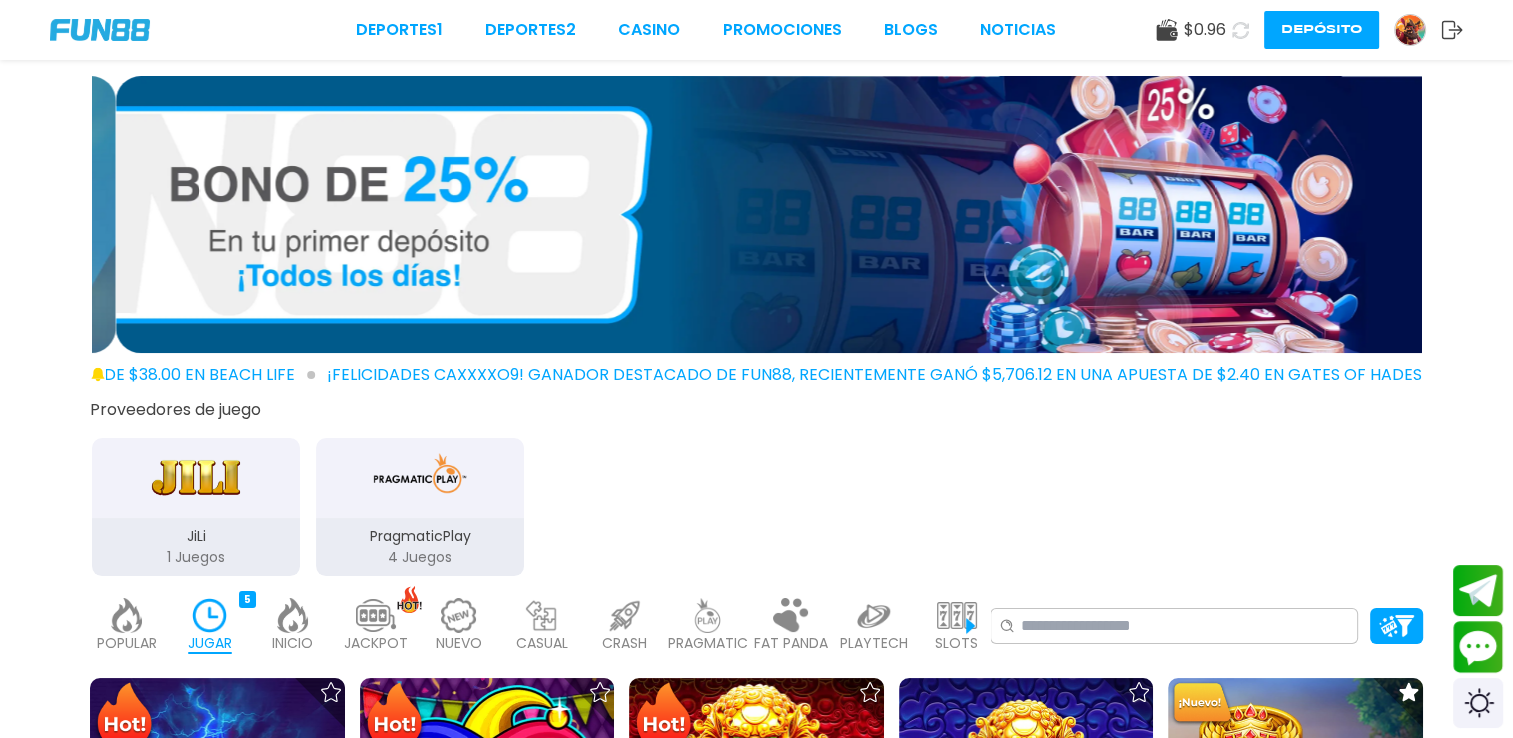 click 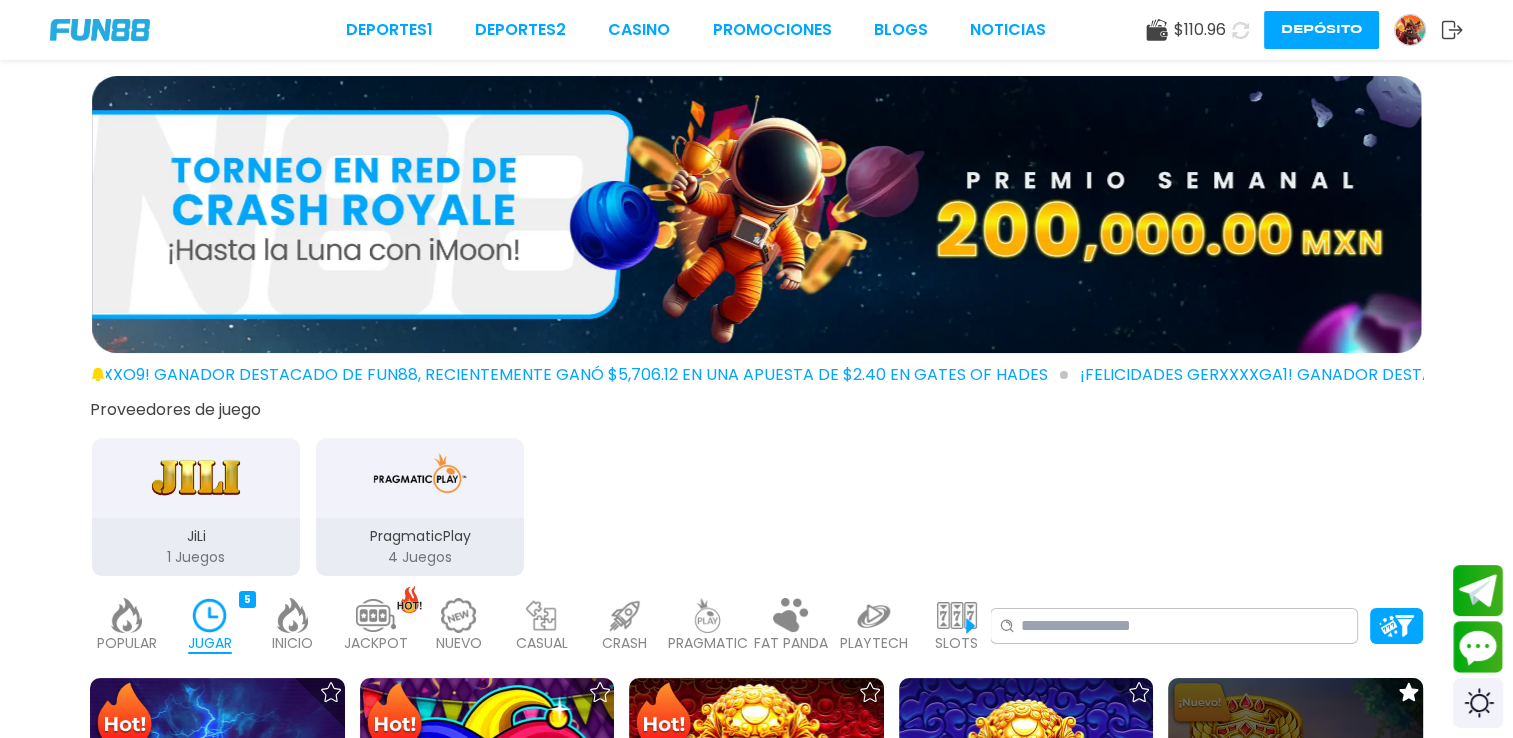 click at bounding box center (1295, 805) 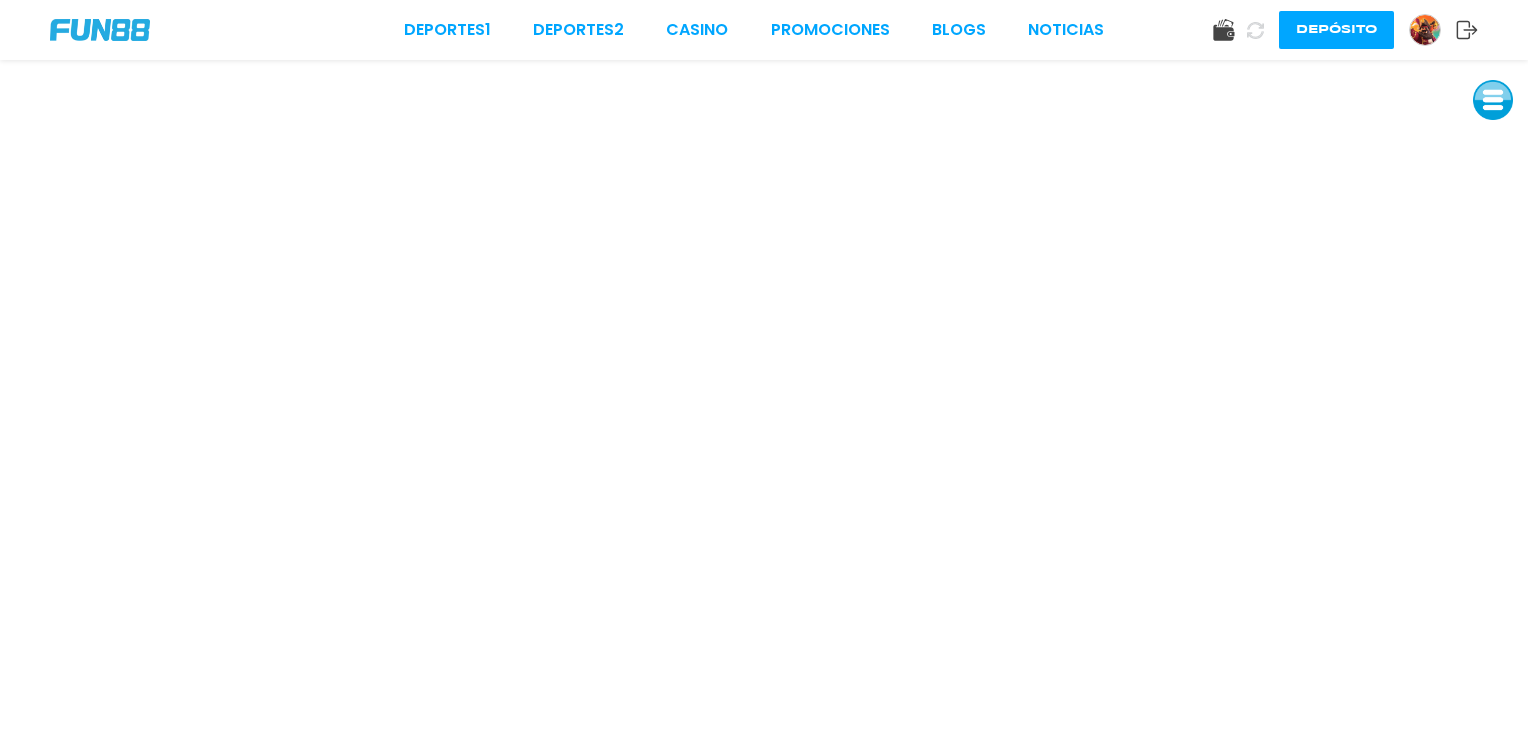 click on "Depósito" at bounding box center [1341, 30] 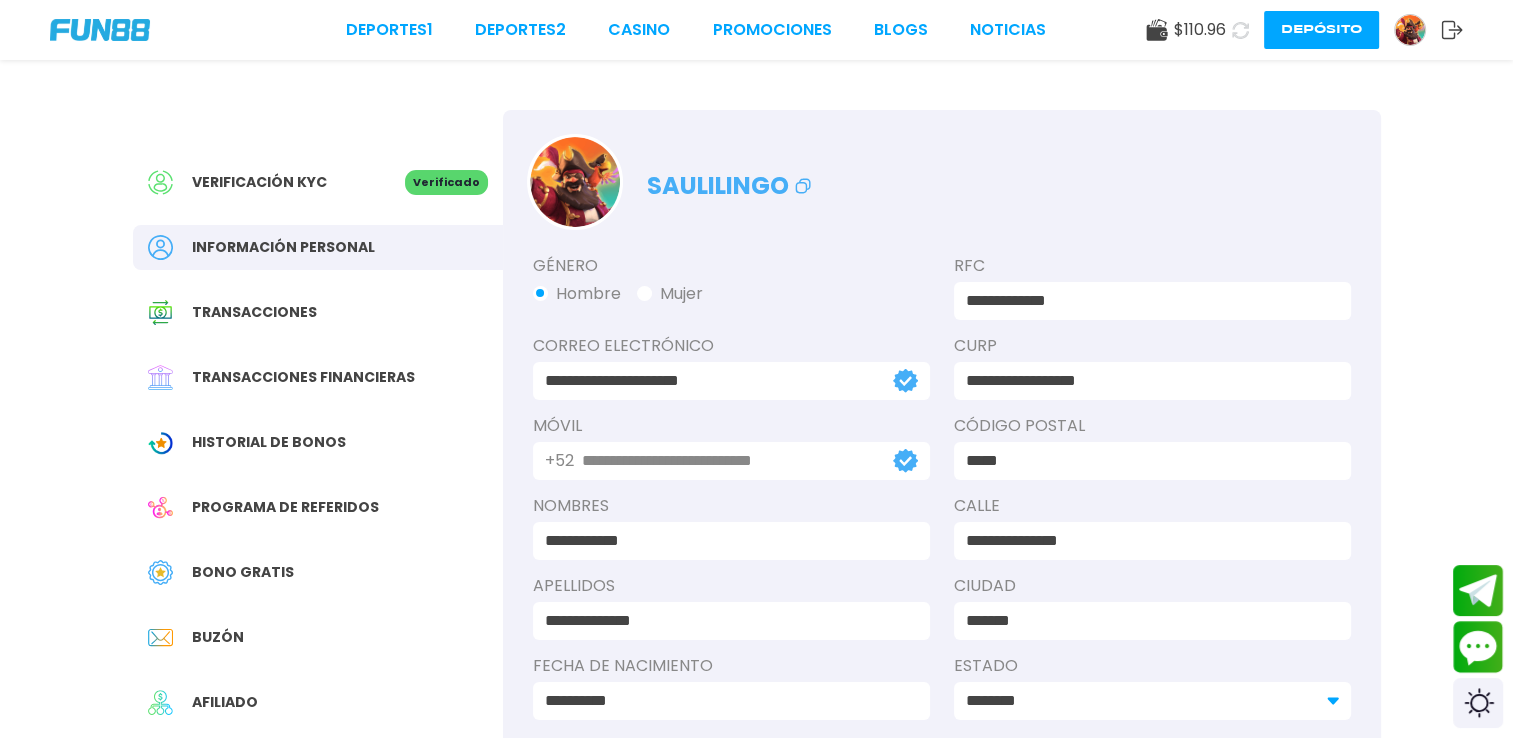 click on "Bono Gratis" at bounding box center [318, 572] 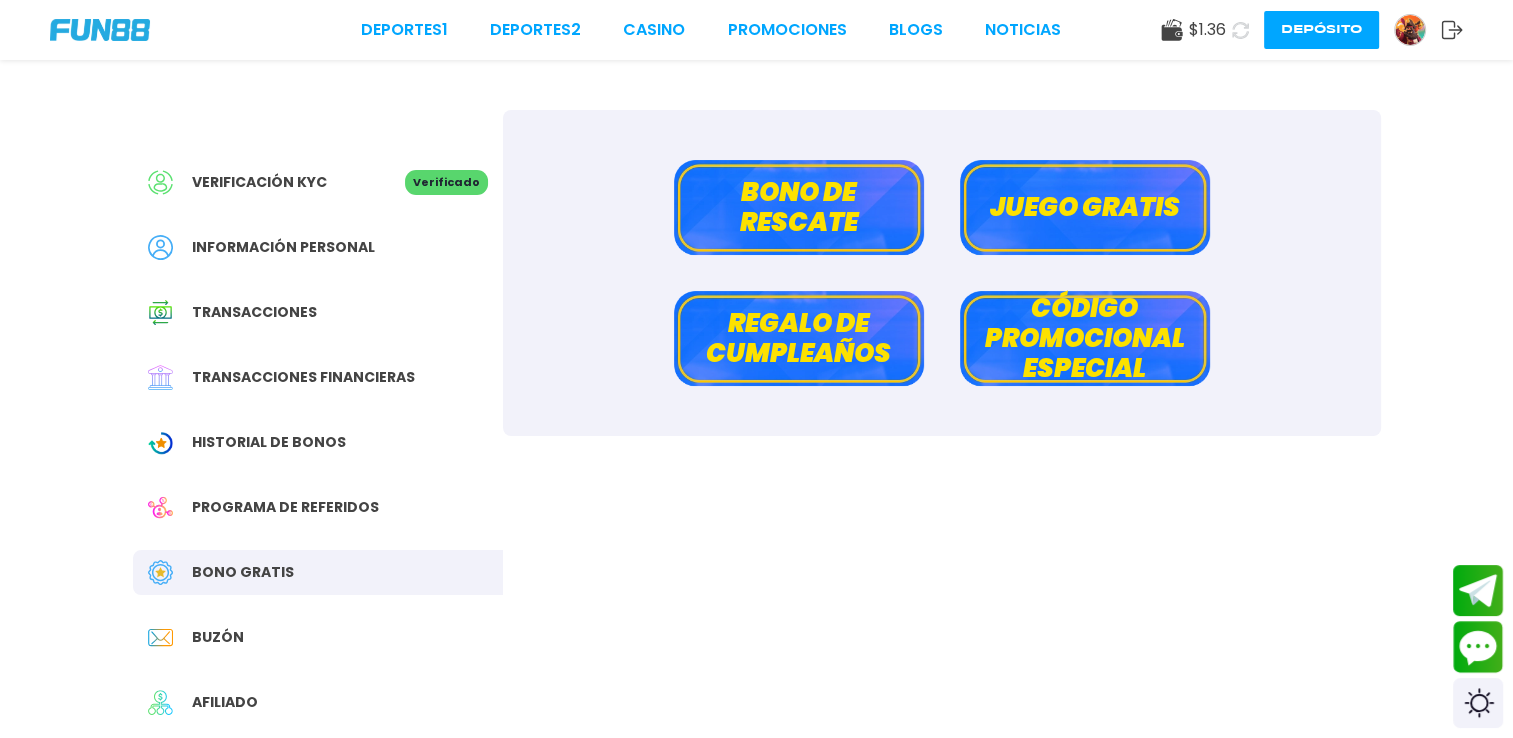 click on "Bono de rescate" at bounding box center [799, 207] 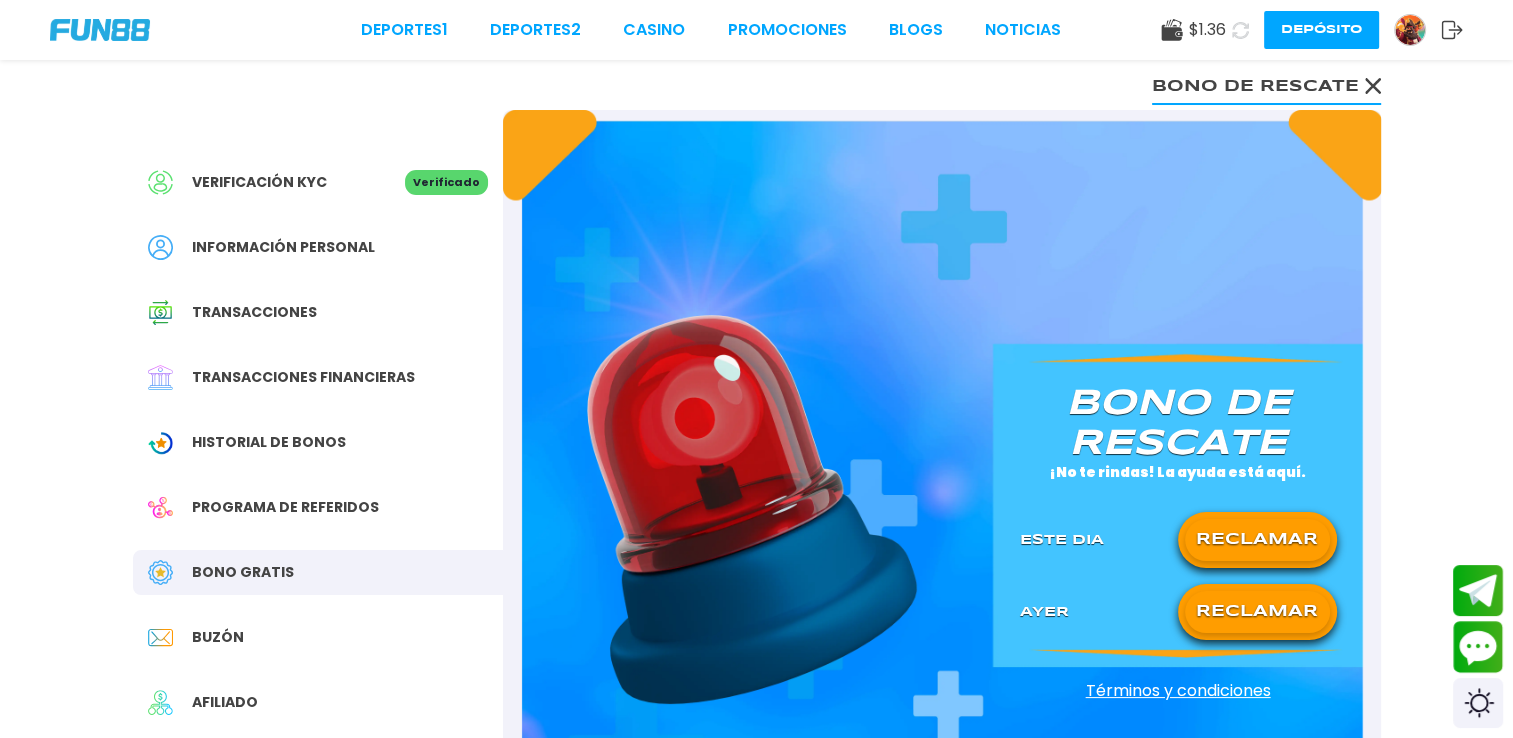 click on "RECLAMAR" at bounding box center (1257, 540) 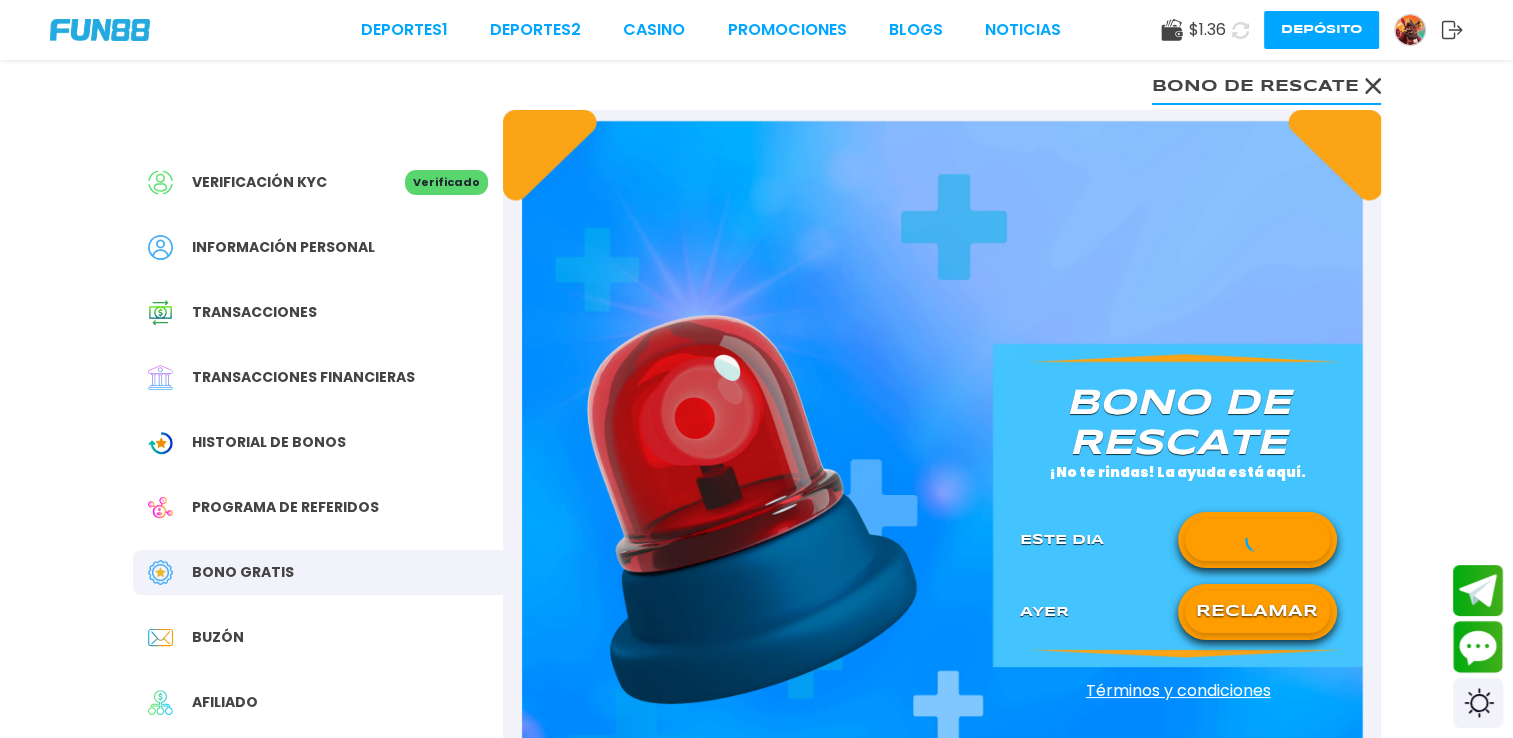 click on "RECLAMAR" at bounding box center (1257, 612) 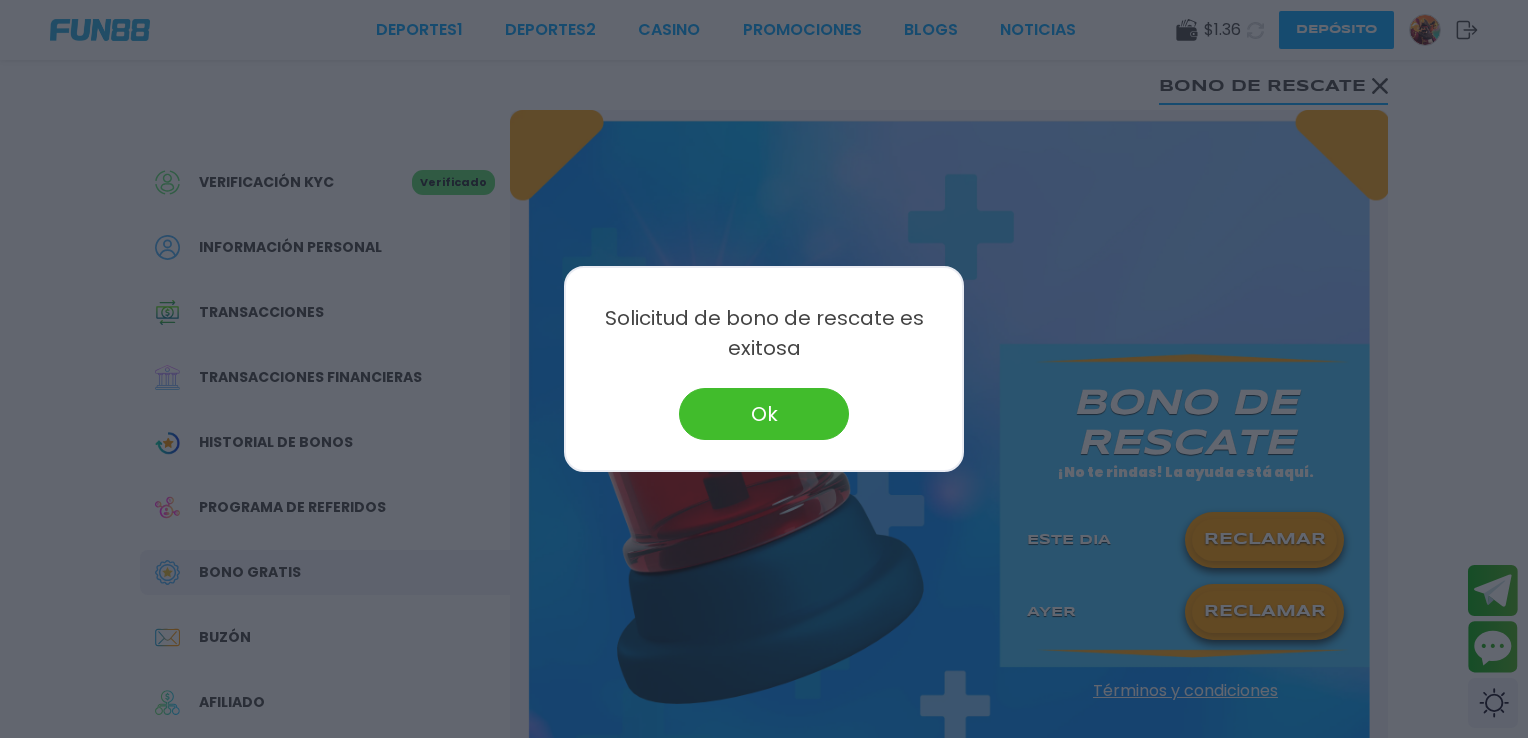 click on "Ok" at bounding box center (764, 414) 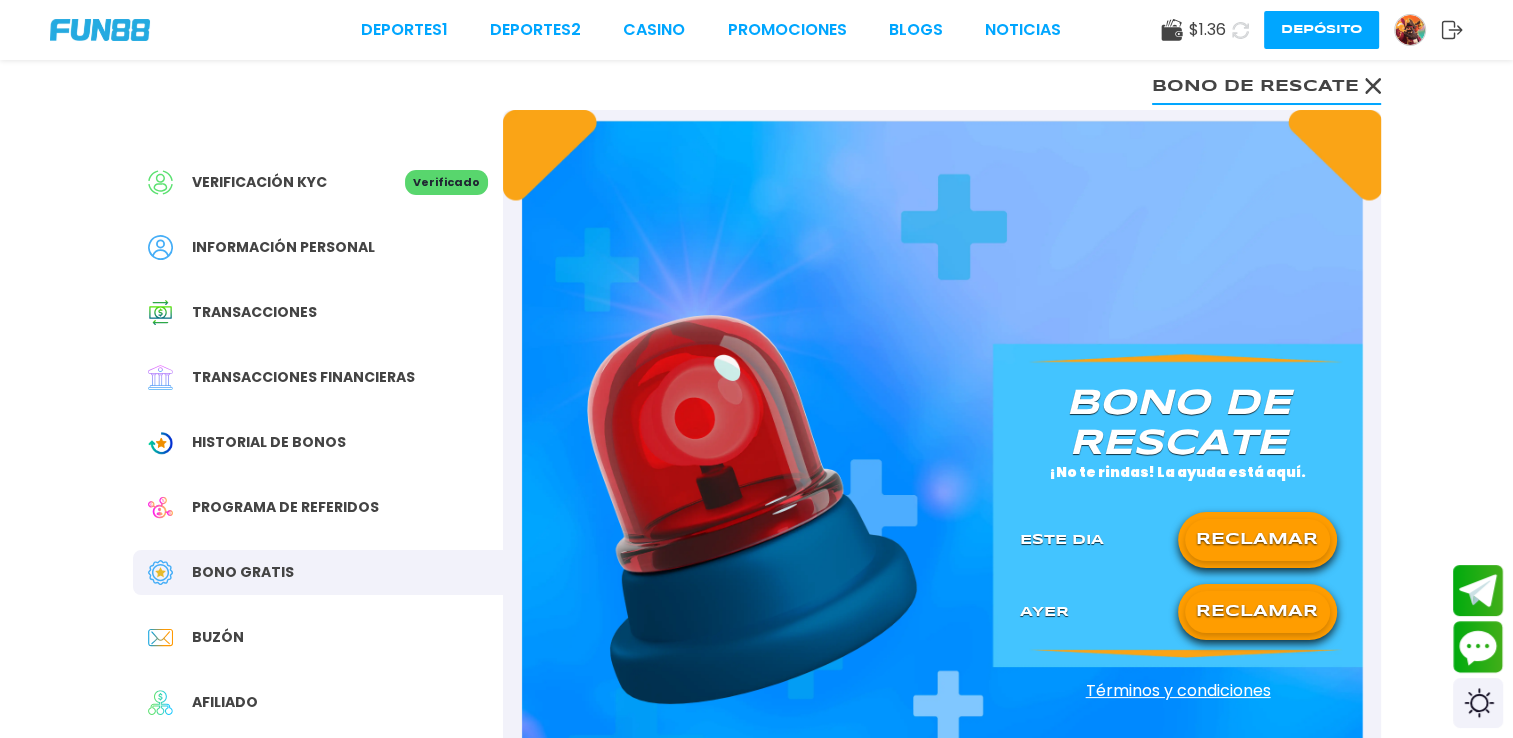 click on "Deportes  1 Deportes  2 CASINO Promociones BLOGS NOTICIAS $ 1.36 Depósito" at bounding box center (756, 30) 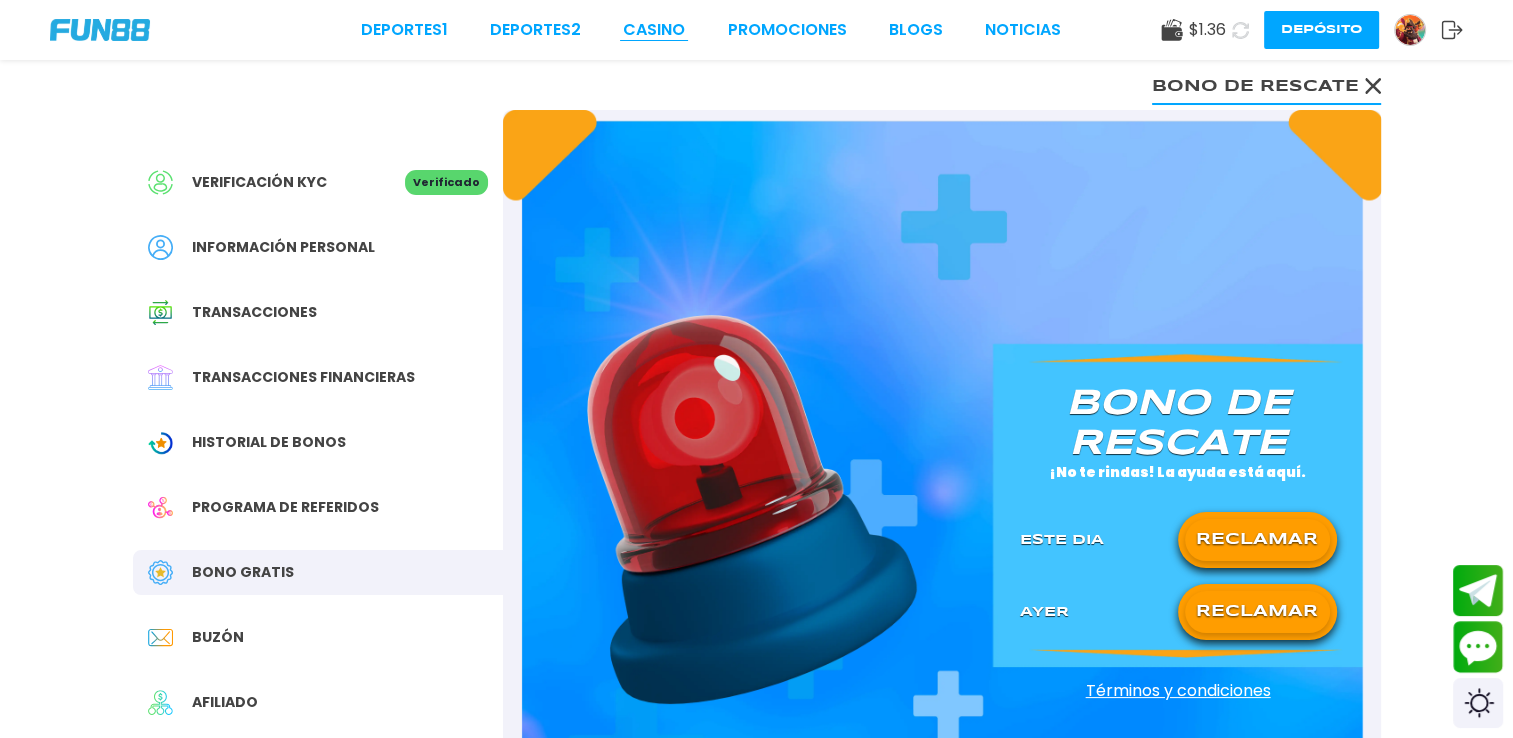 click on "CASINO" at bounding box center [654, 30] 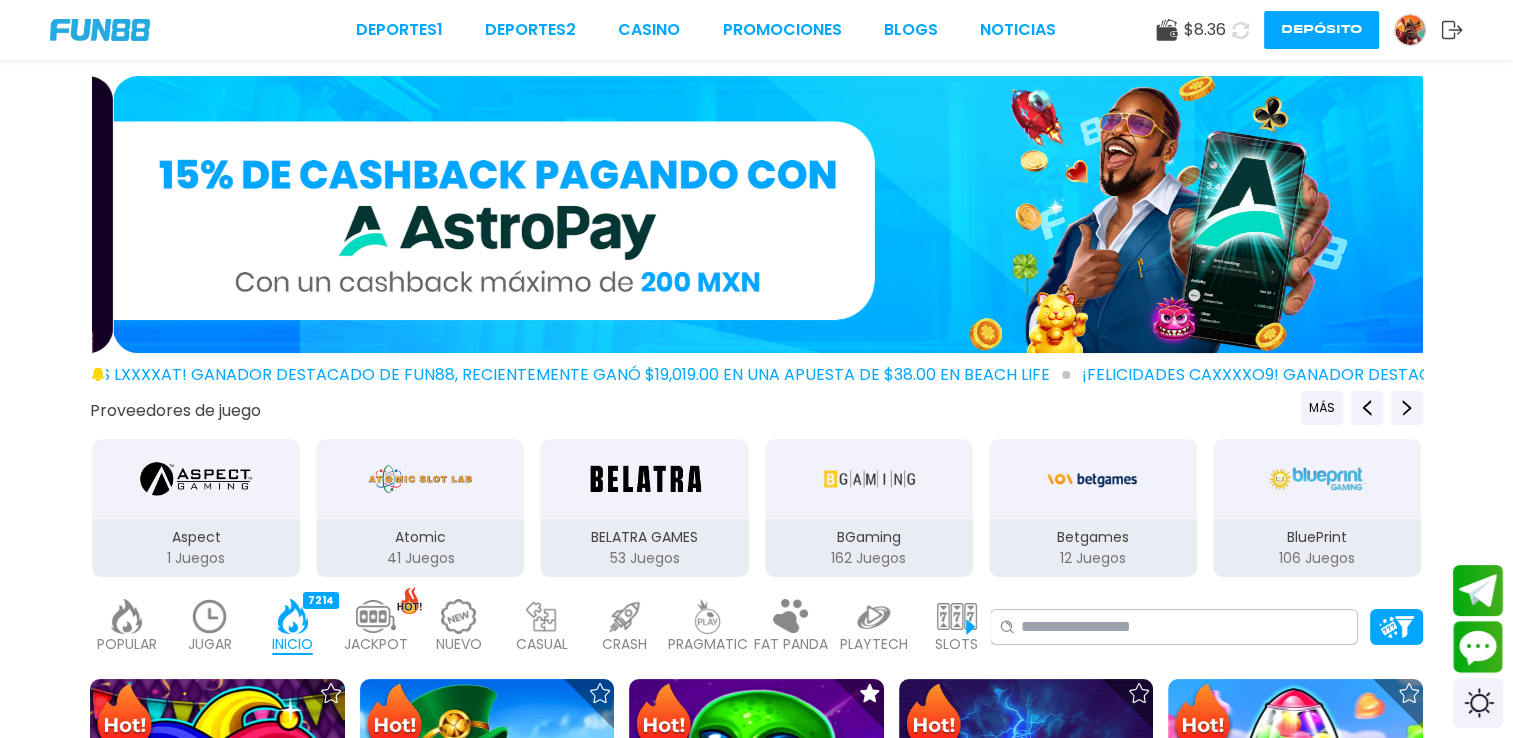click at bounding box center (210, 616) 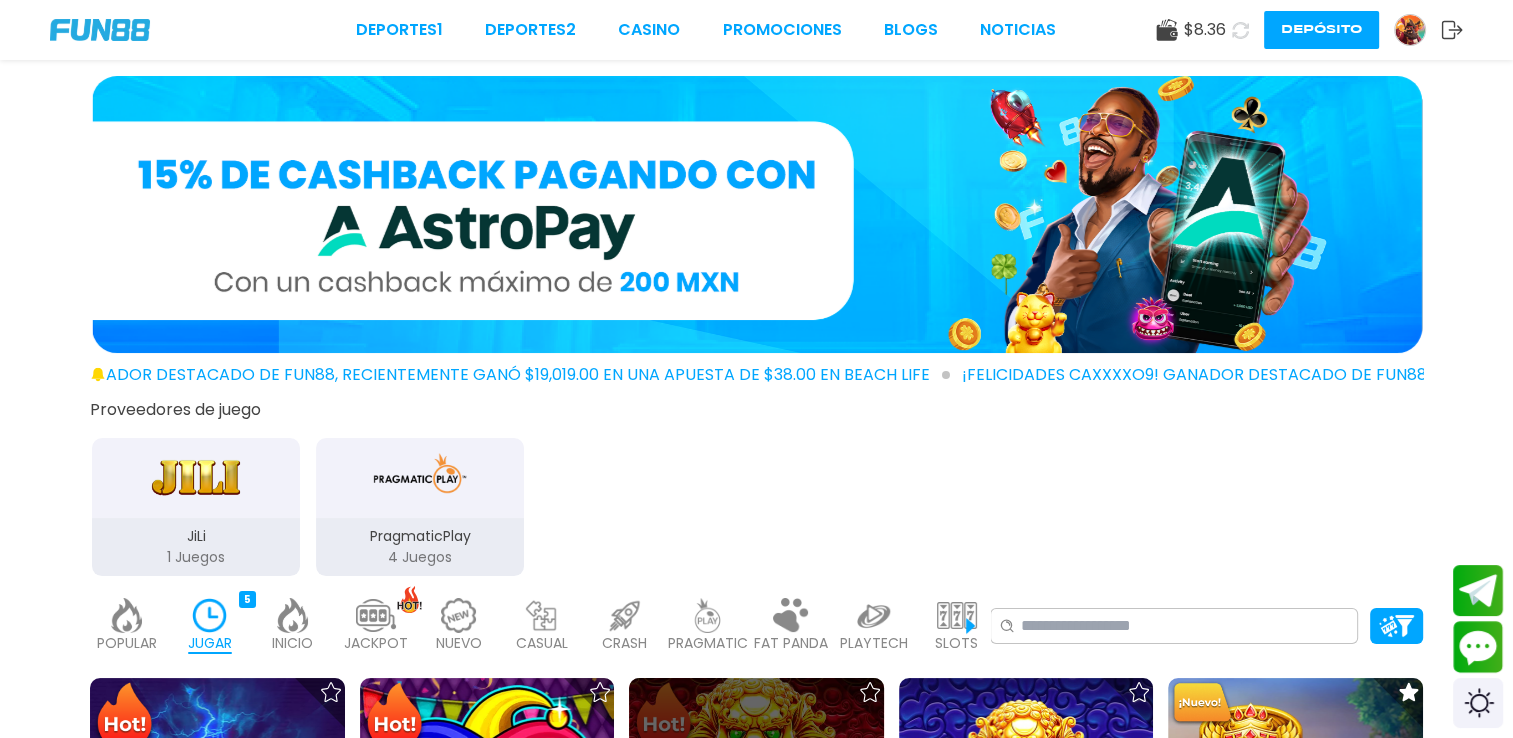 click at bounding box center (756, 805) 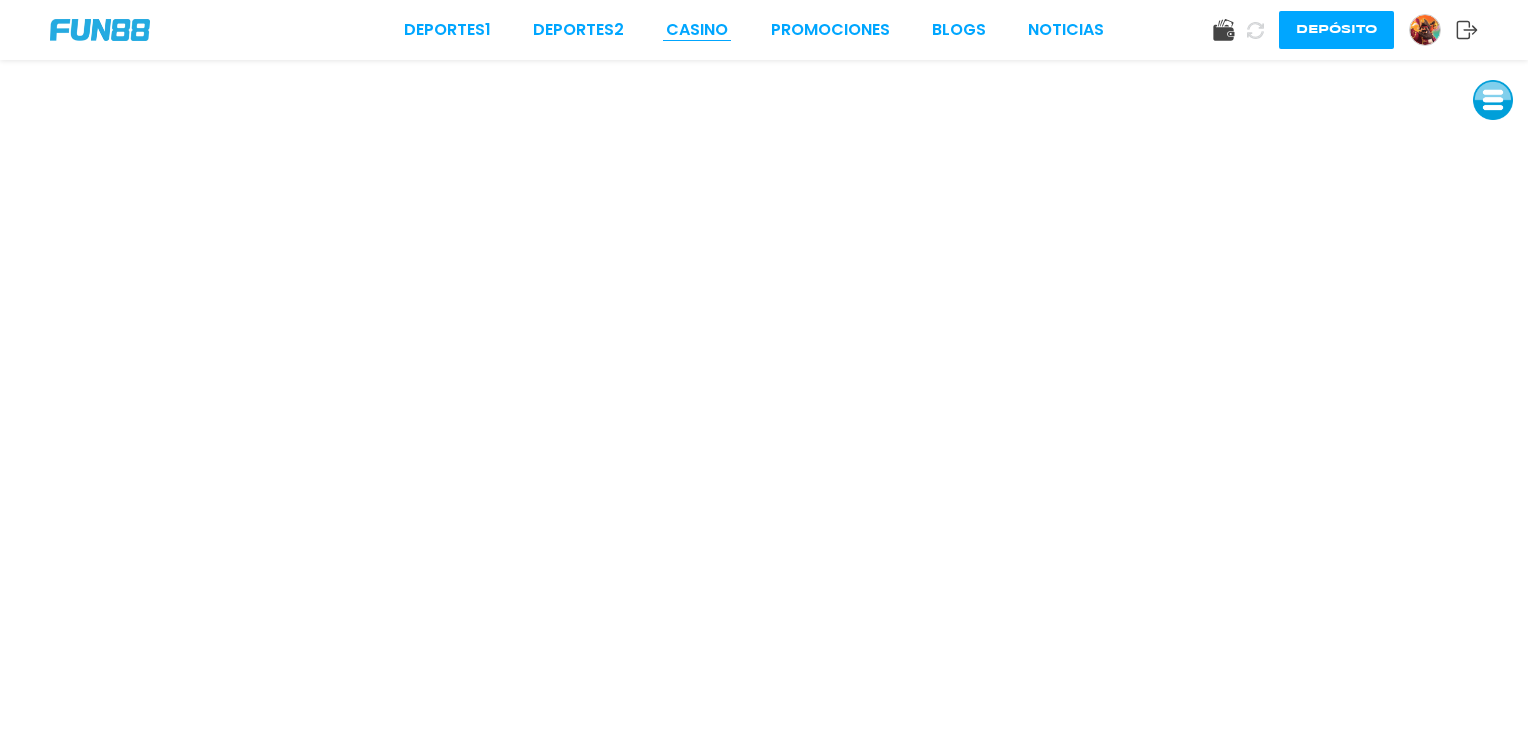 click on "CASINO" at bounding box center (697, 30) 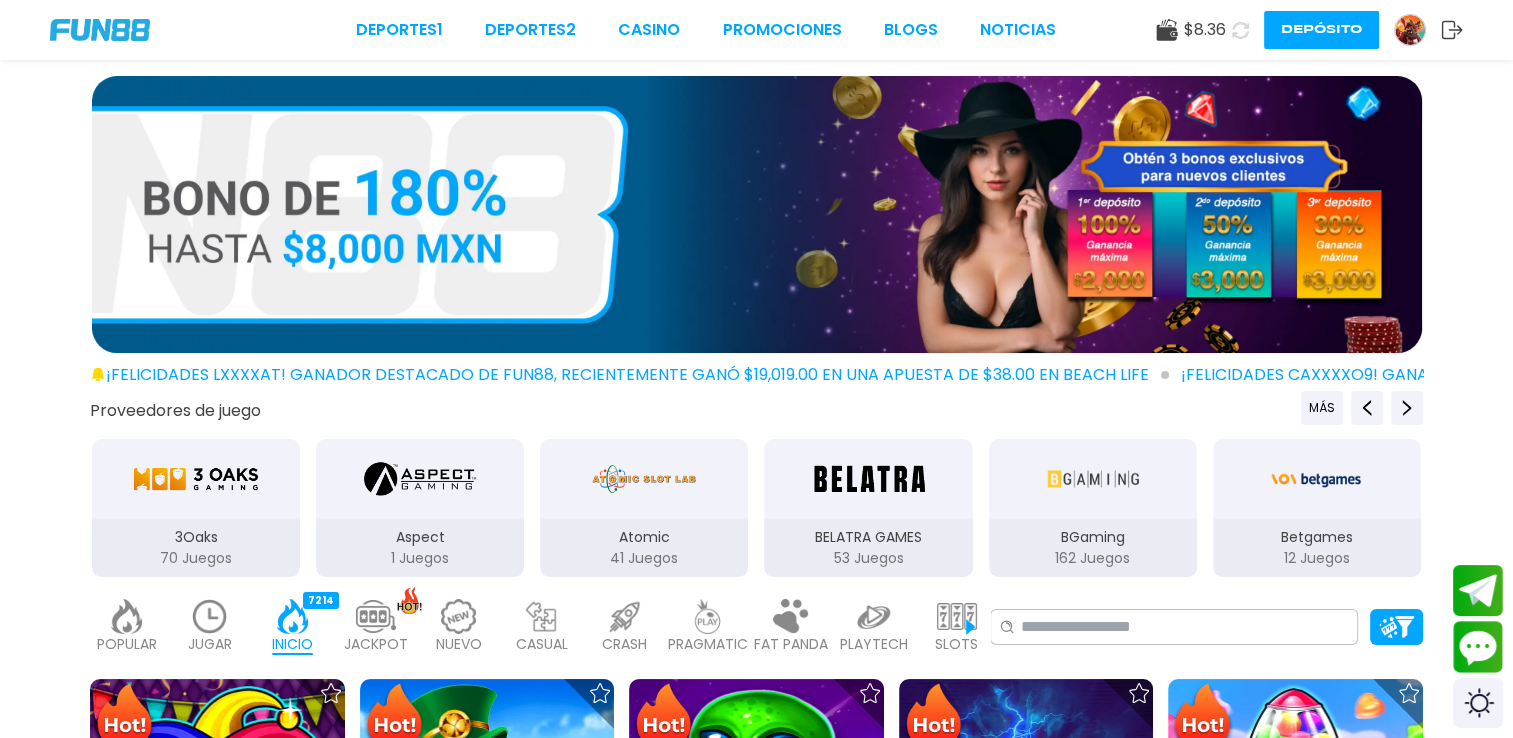 click at bounding box center (210, 616) 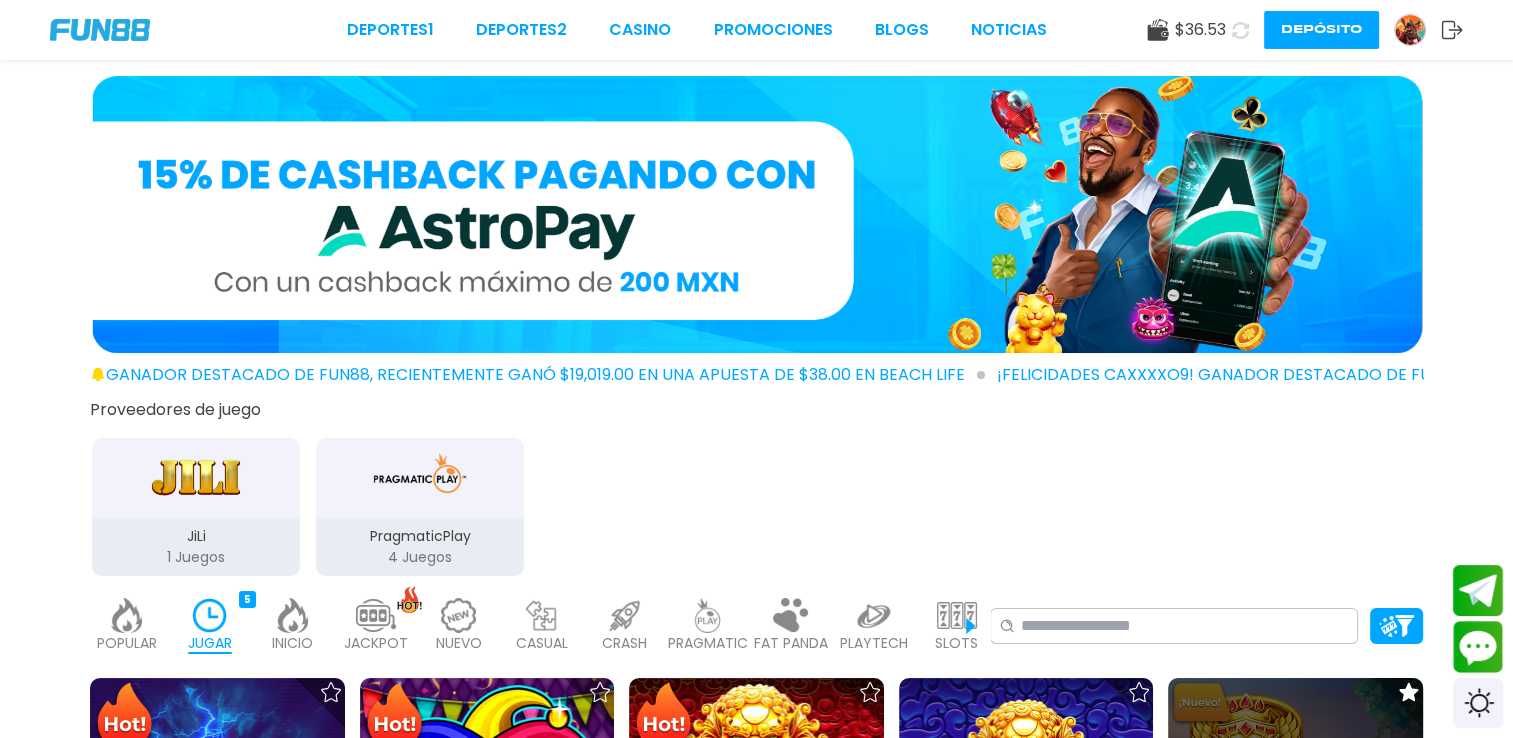 click at bounding box center [1295, 805] 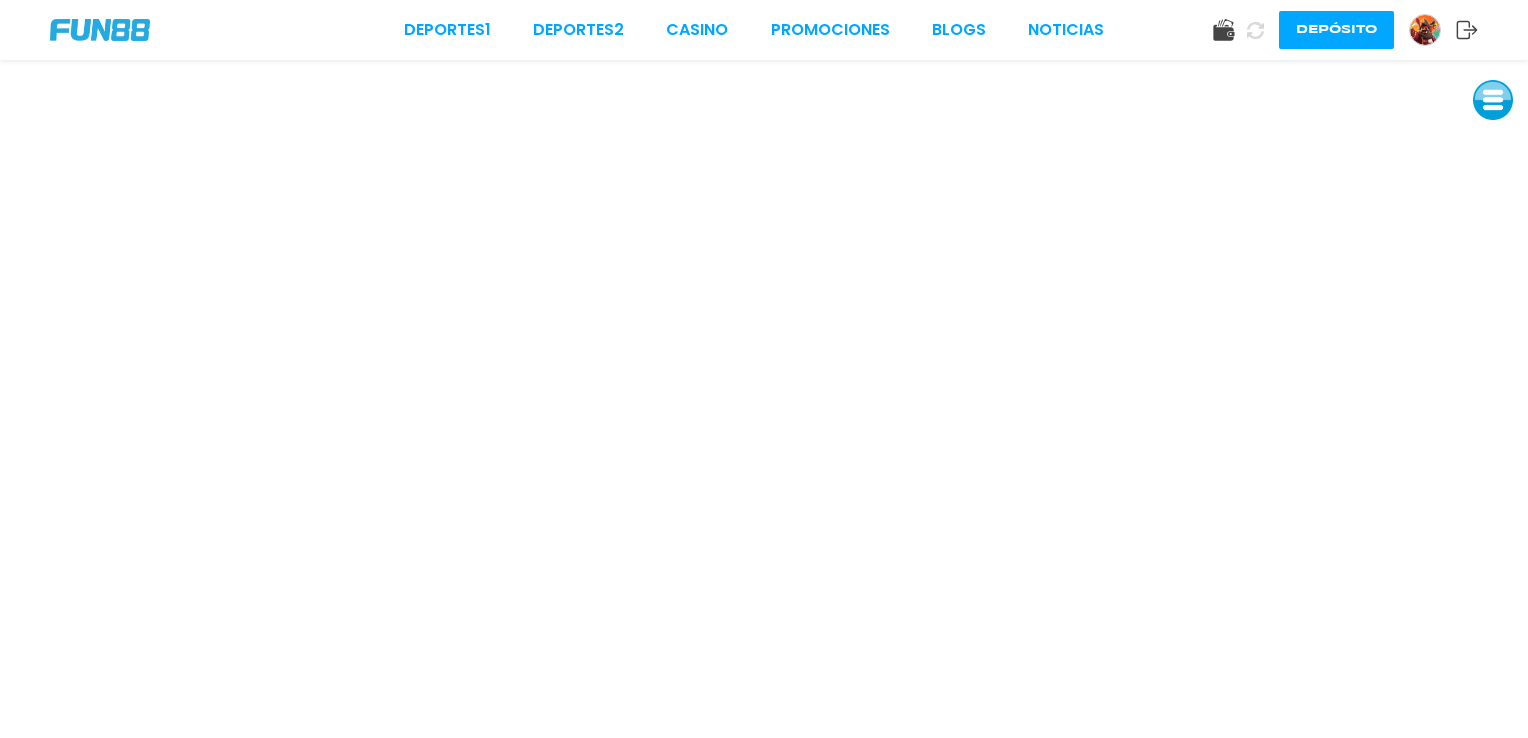 click at bounding box center (1425, 30) 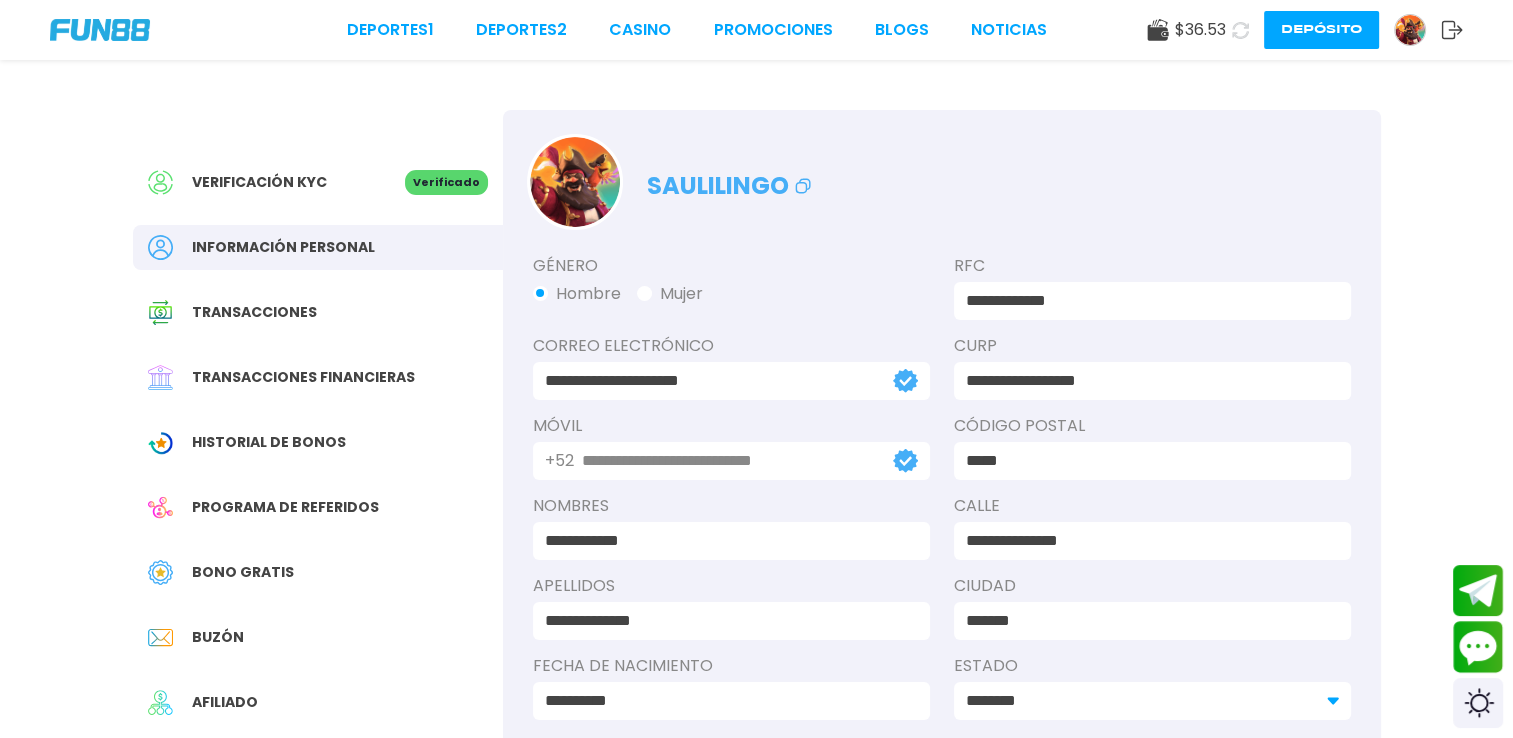 click on "Bono Gratis" at bounding box center (243, 572) 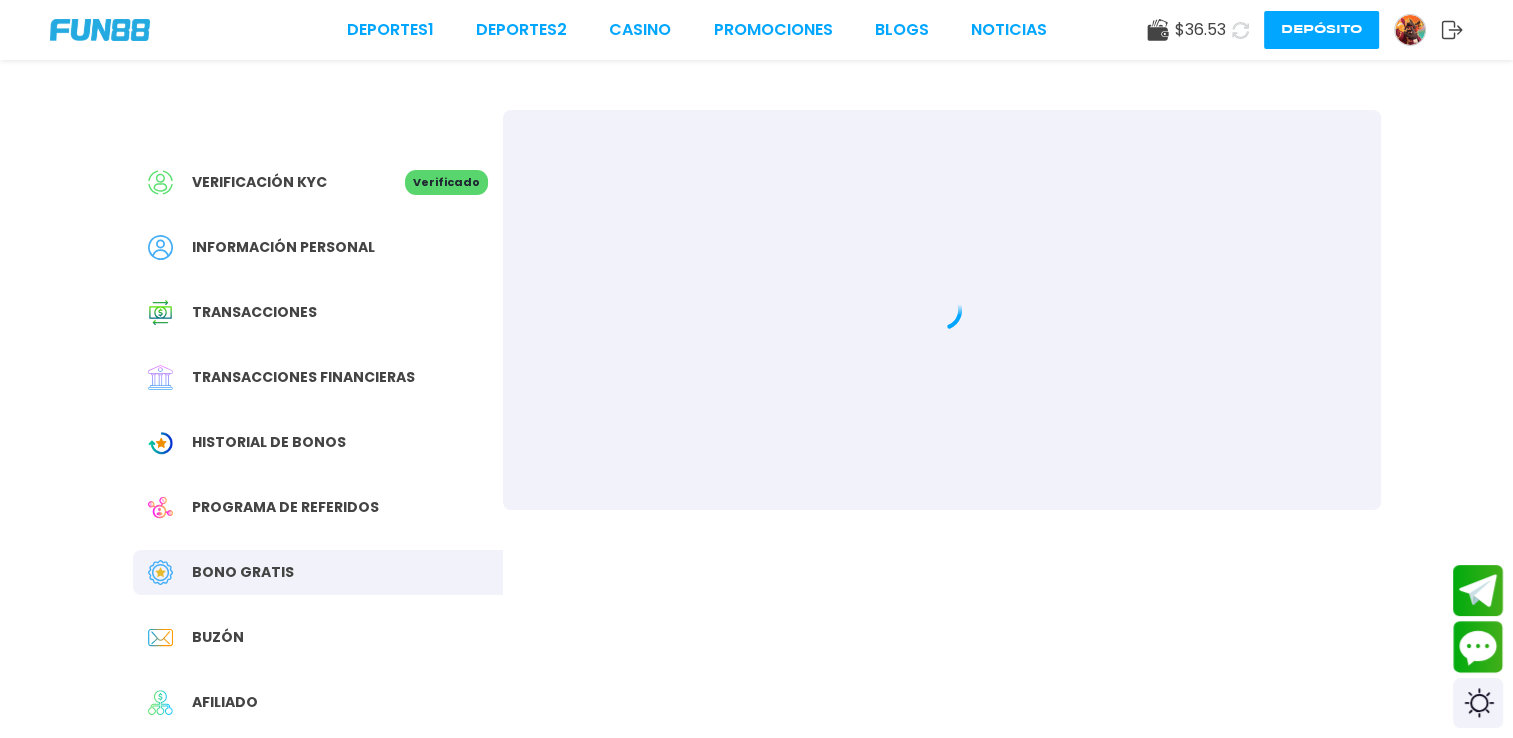 click at bounding box center [942, 310] 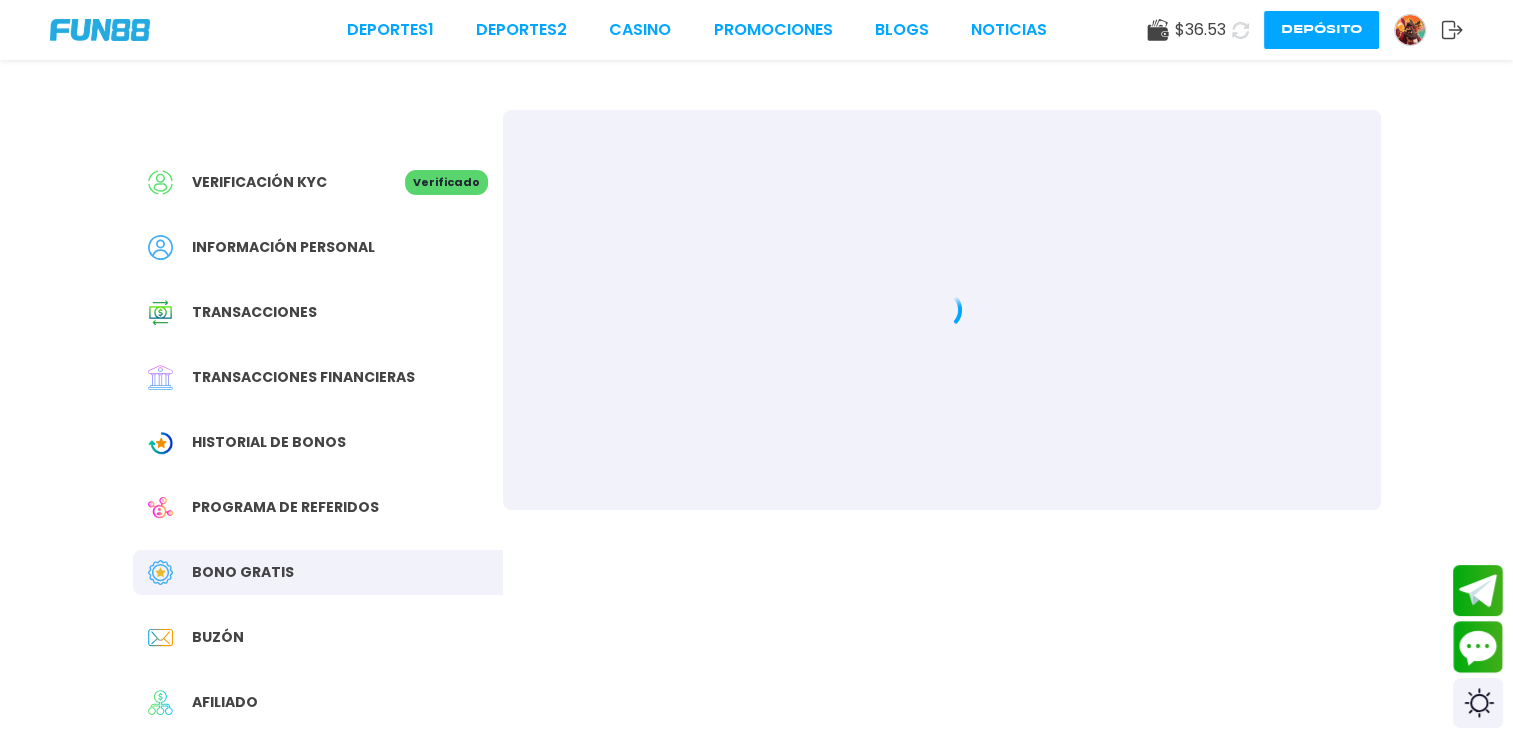 click on "Bono Gratis" at bounding box center (318, 572) 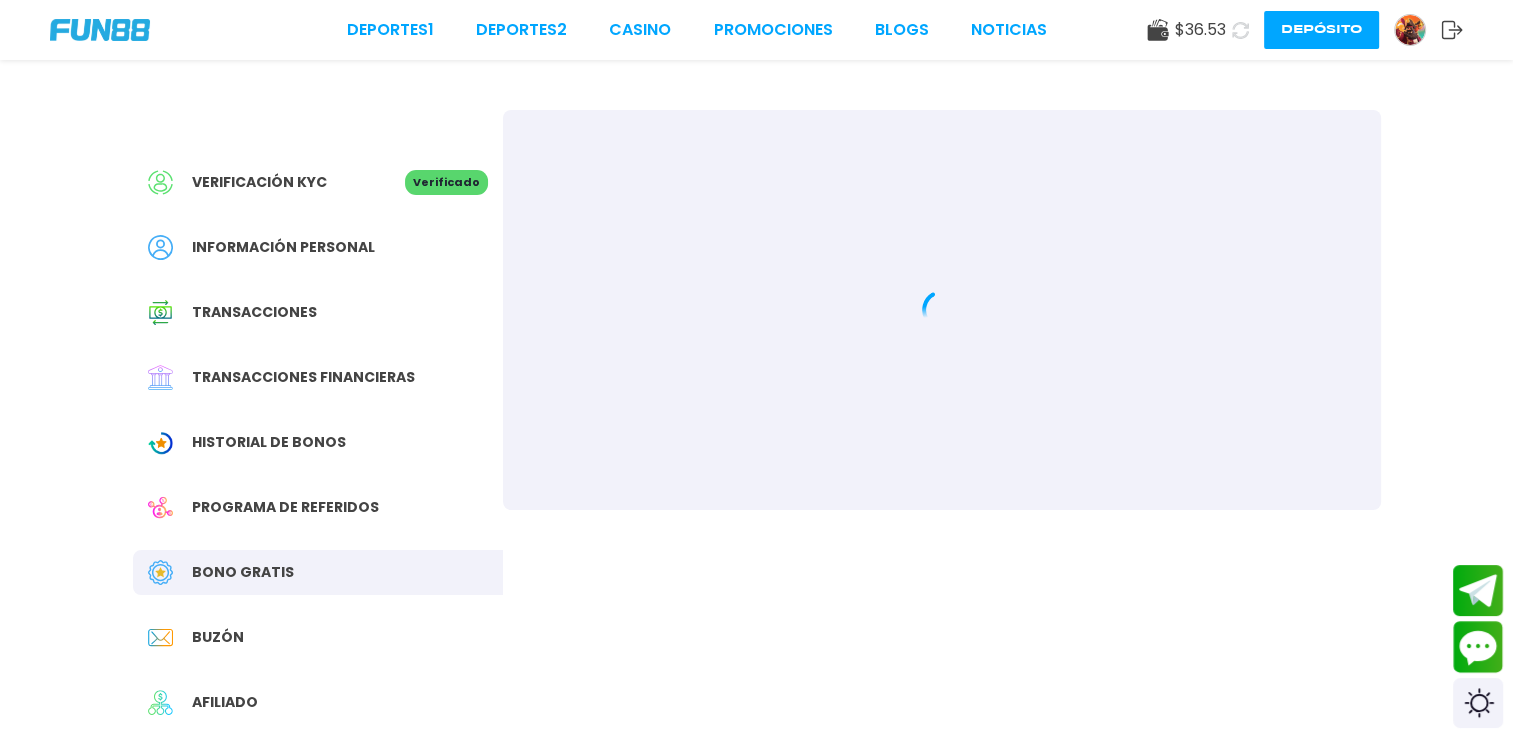 click on "Bono Gratis" at bounding box center (318, 572) 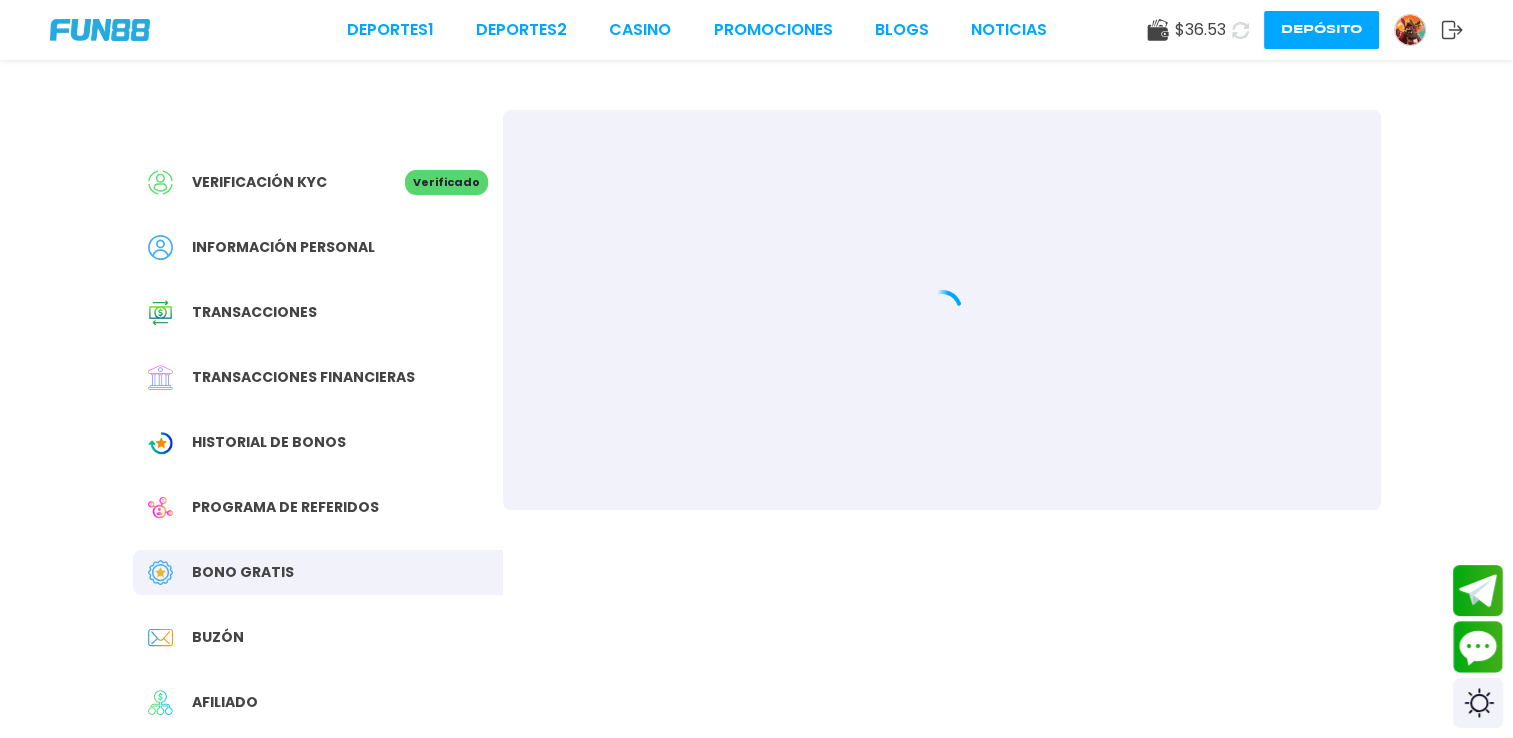click on "Programa de referidos" at bounding box center [285, 507] 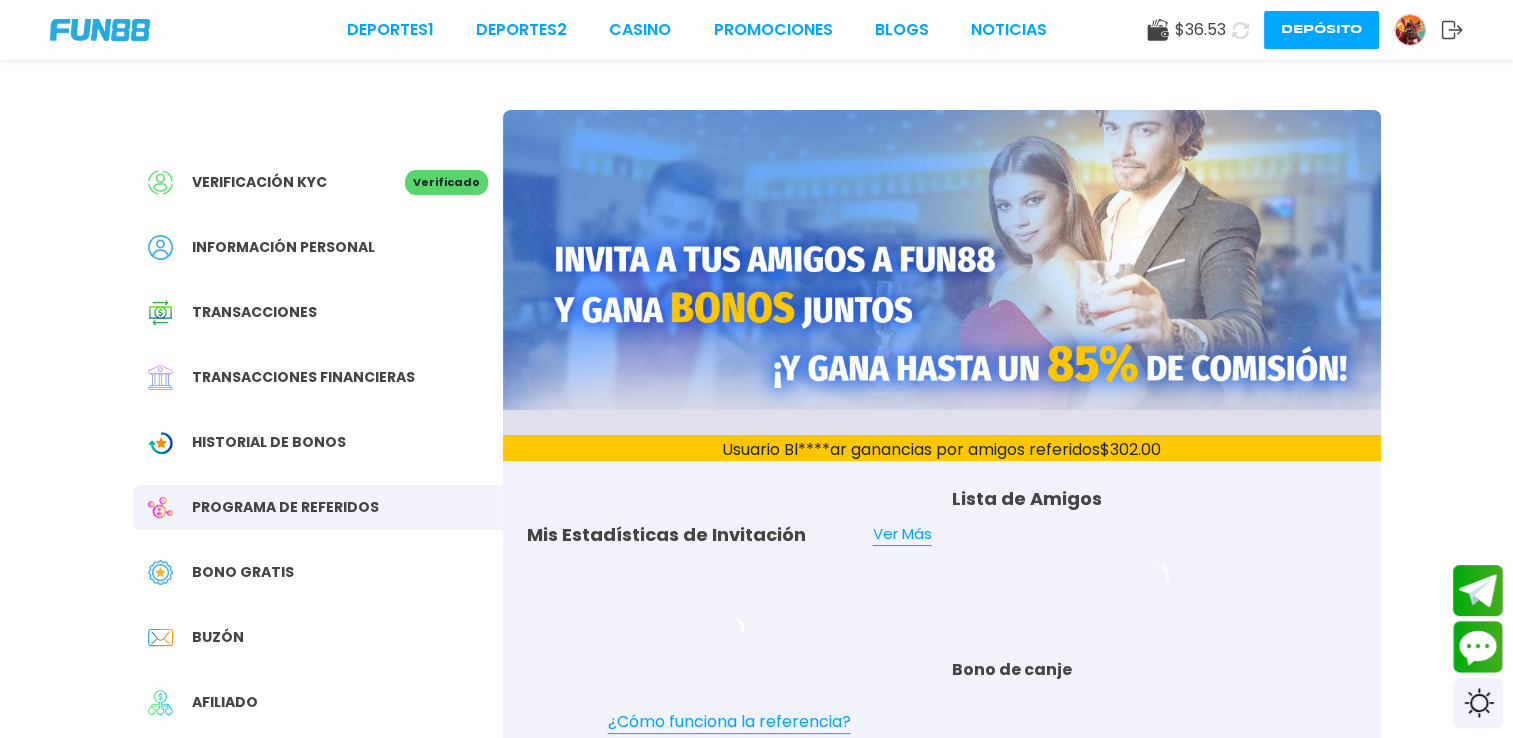 click on "Bono Gratis" at bounding box center (318, 572) 